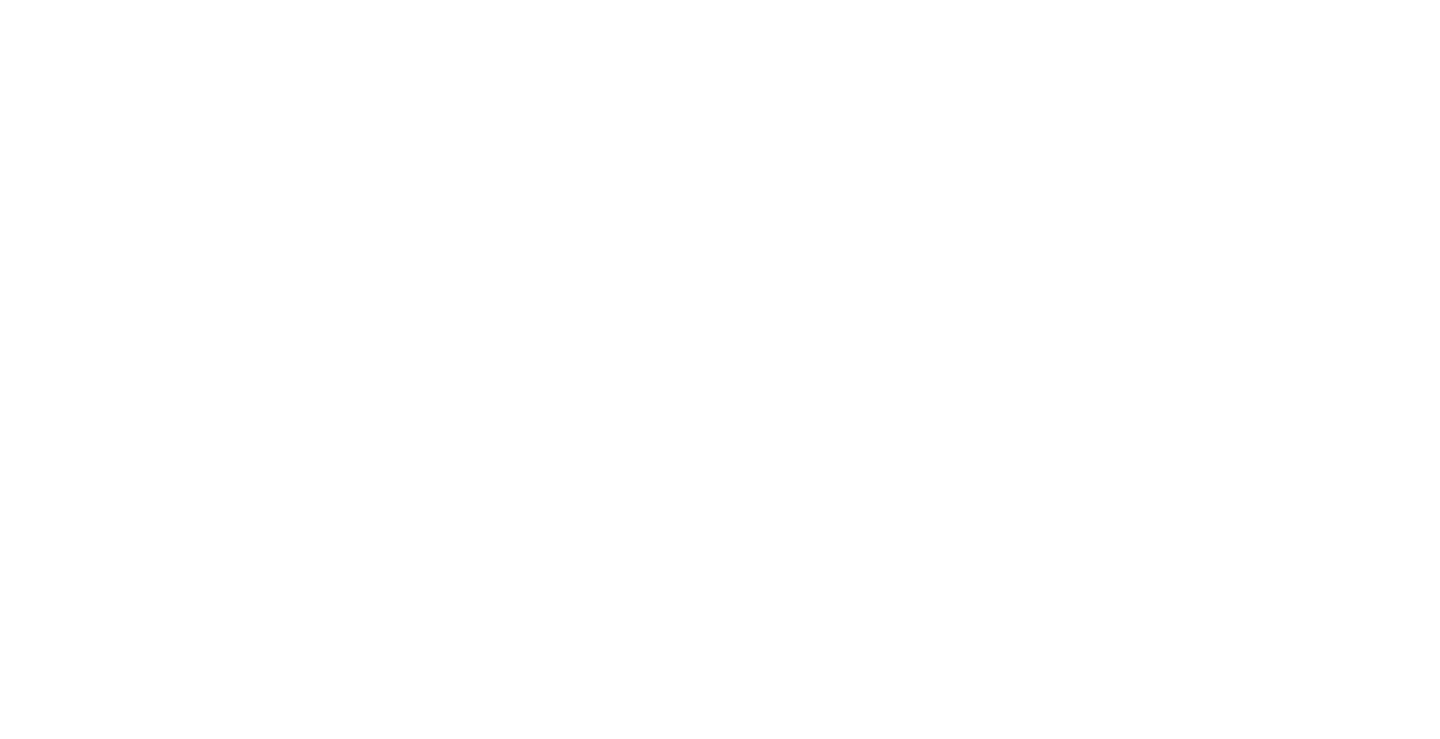 scroll, scrollTop: 0, scrollLeft: 0, axis: both 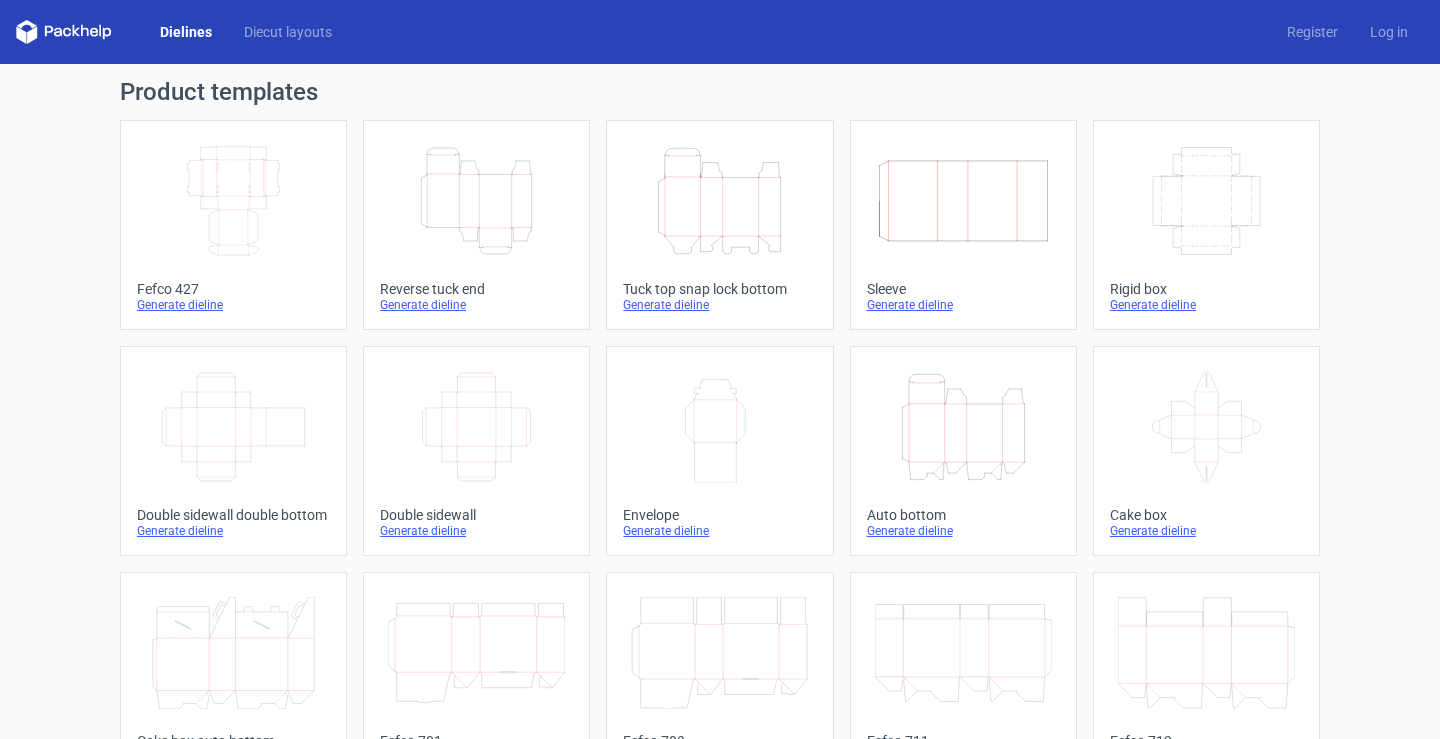 click on "Dielines" at bounding box center (186, 32) 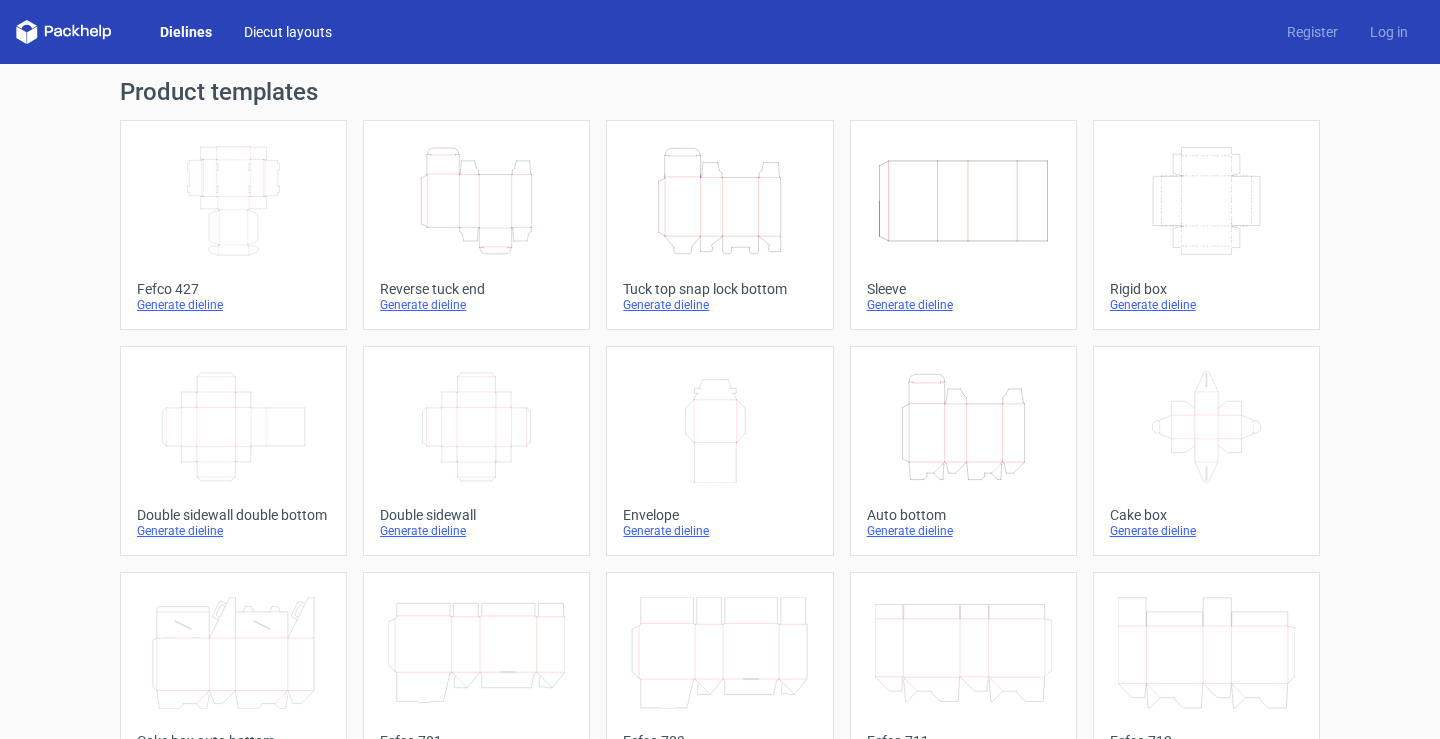 click on "Diecut layouts" at bounding box center [288, 32] 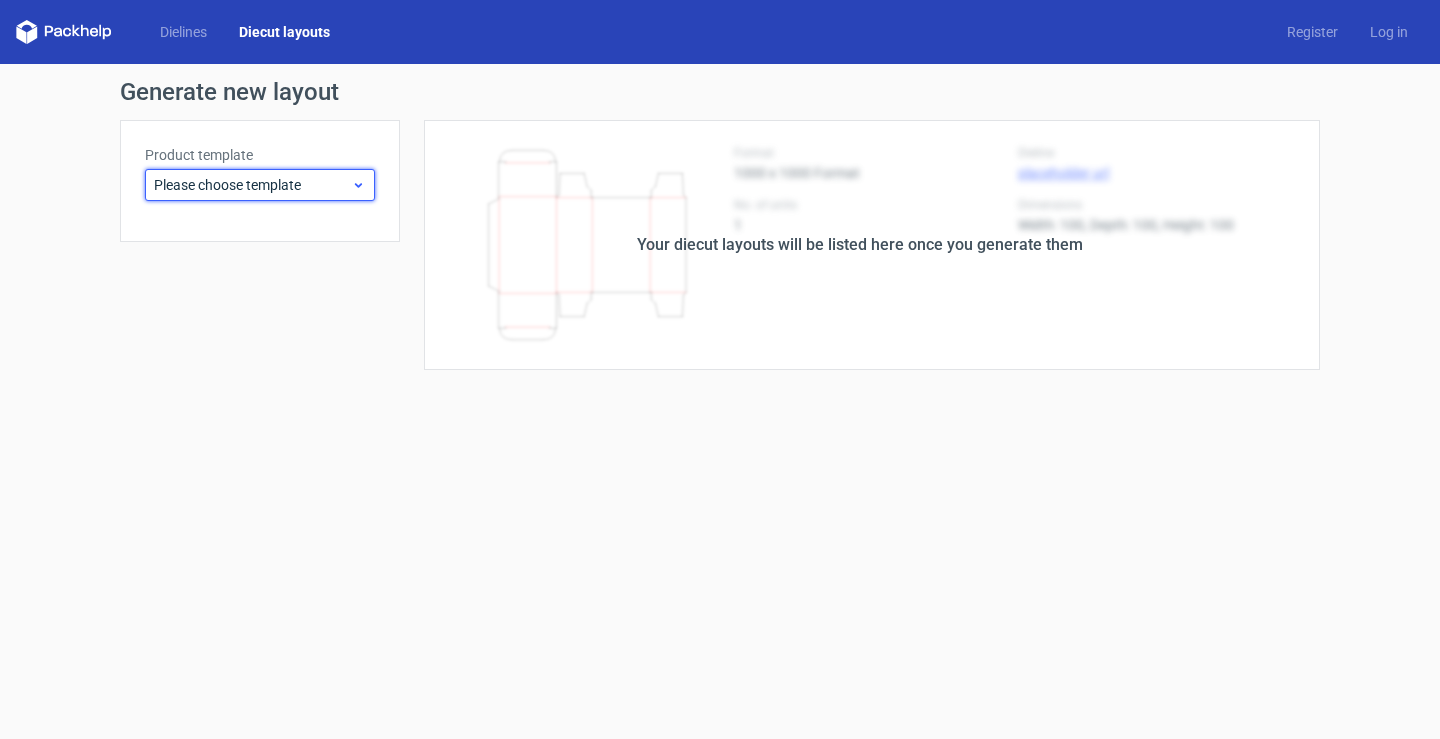 click 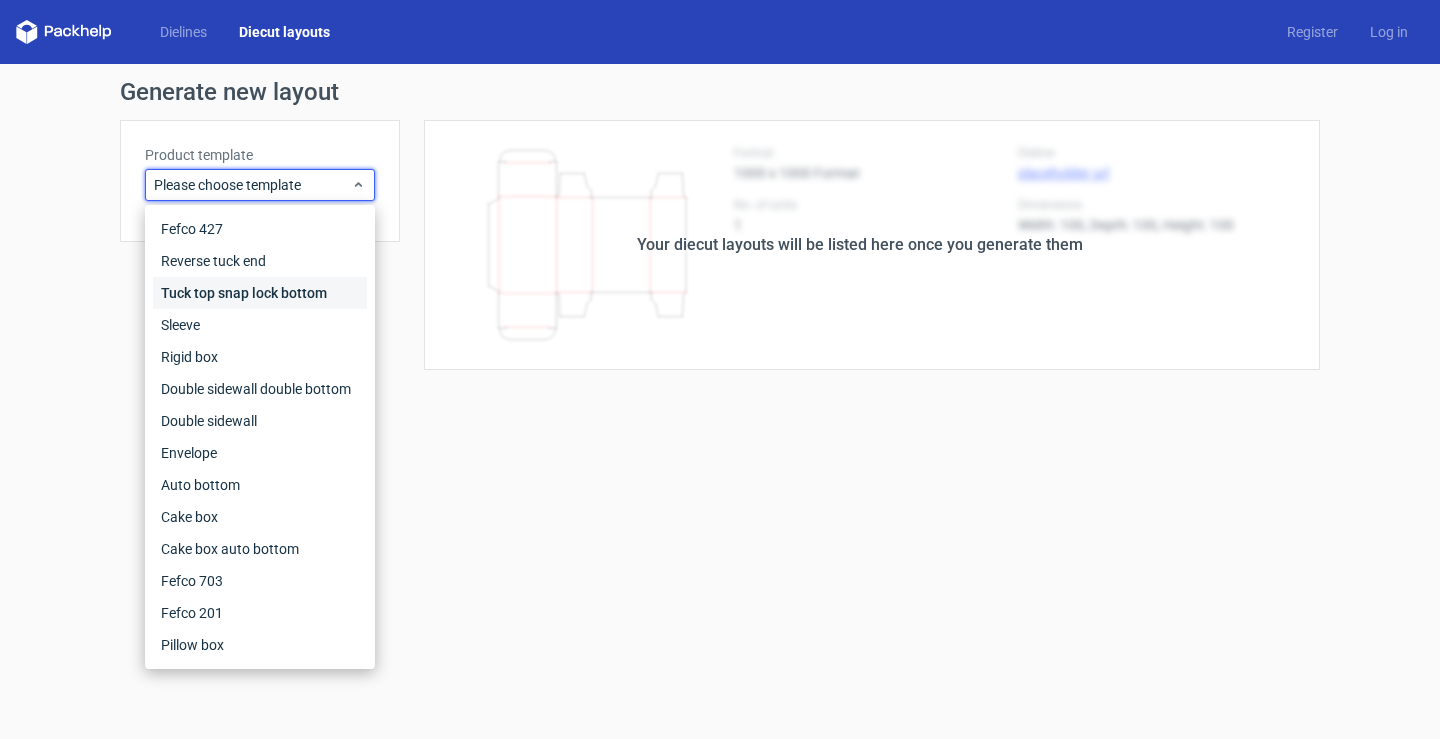 click on "Tuck top snap lock bottom" at bounding box center [260, 293] 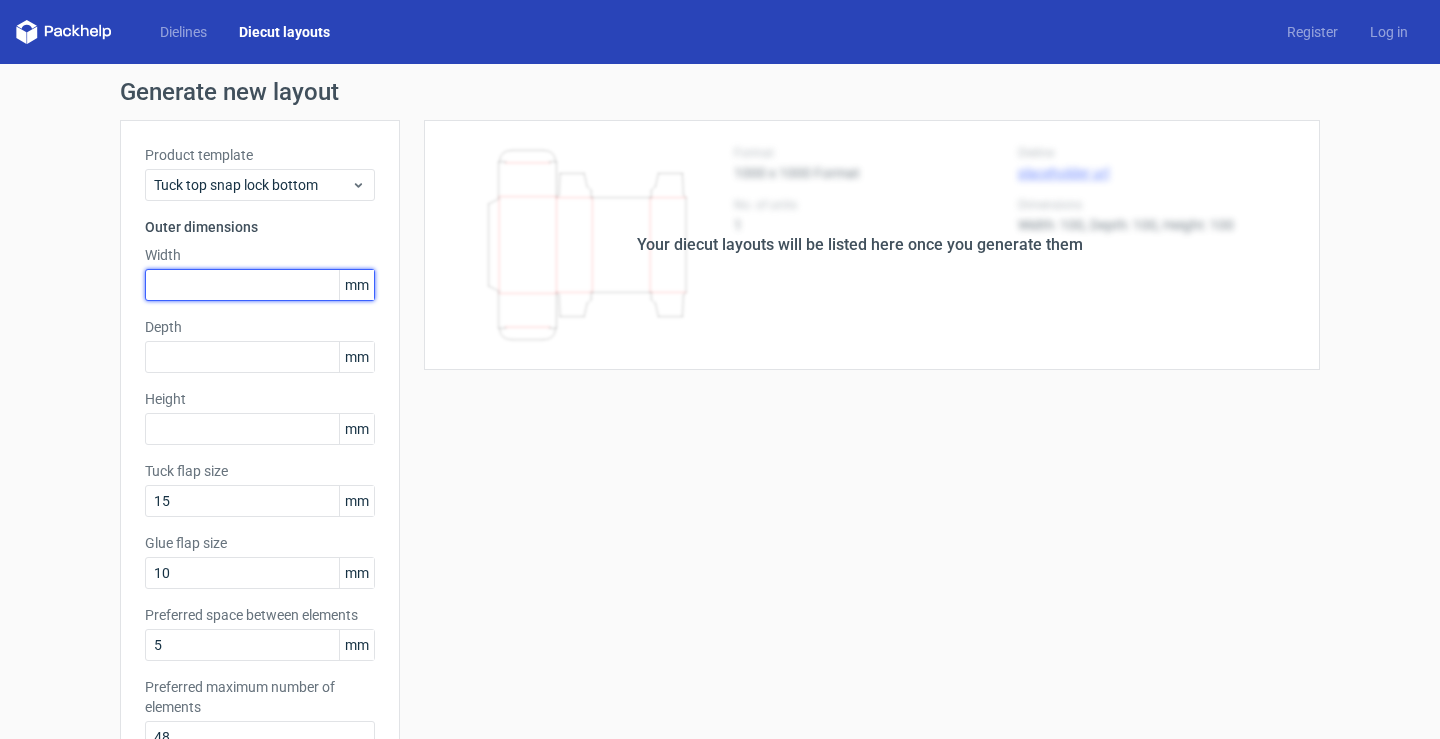 click at bounding box center [260, 285] 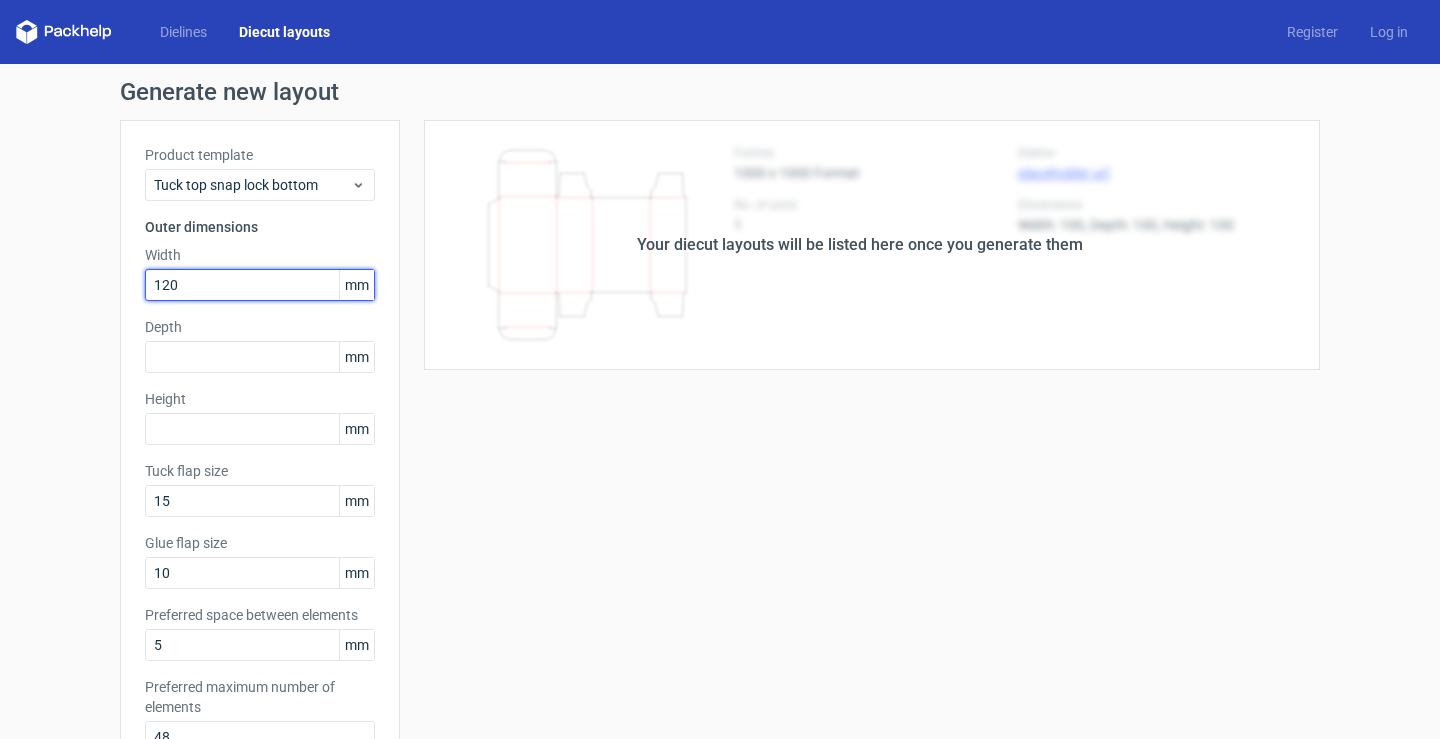 type on "120" 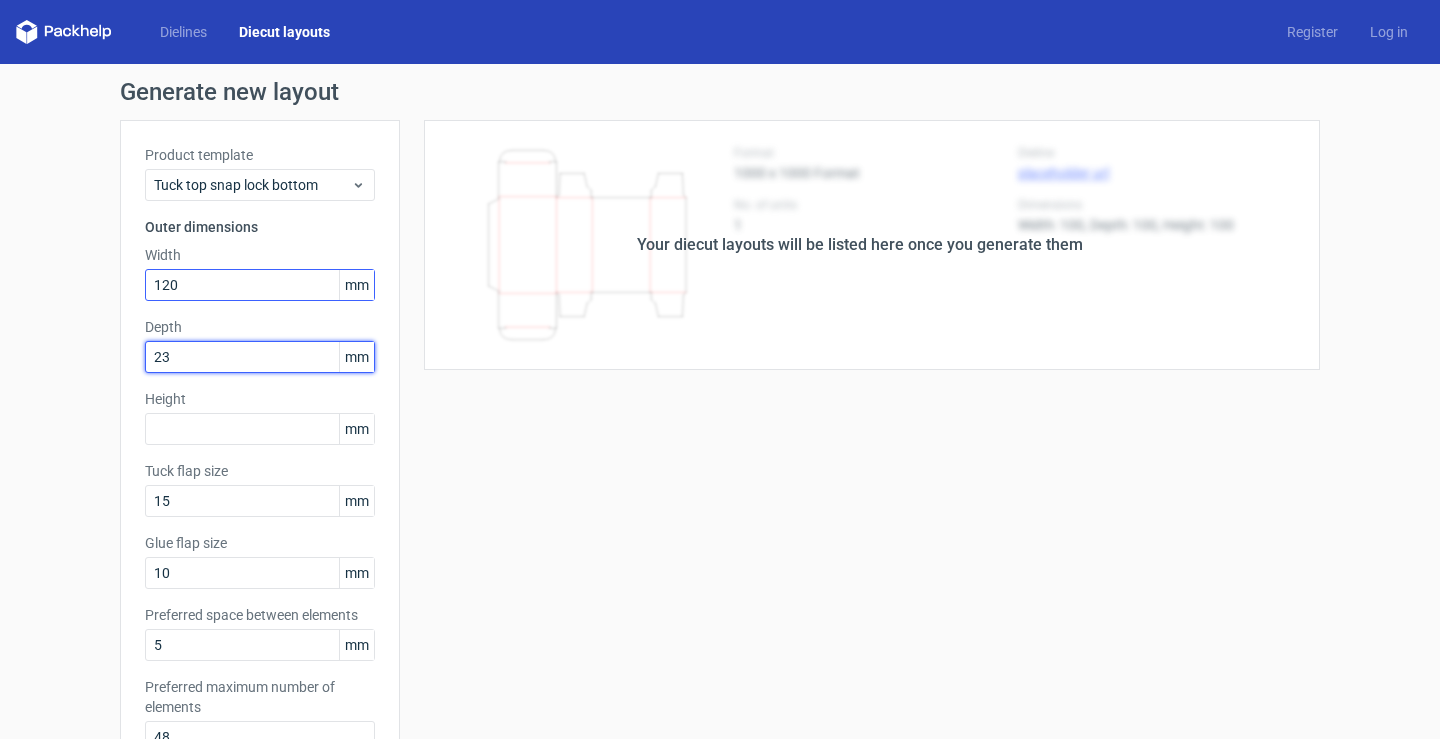type on "23" 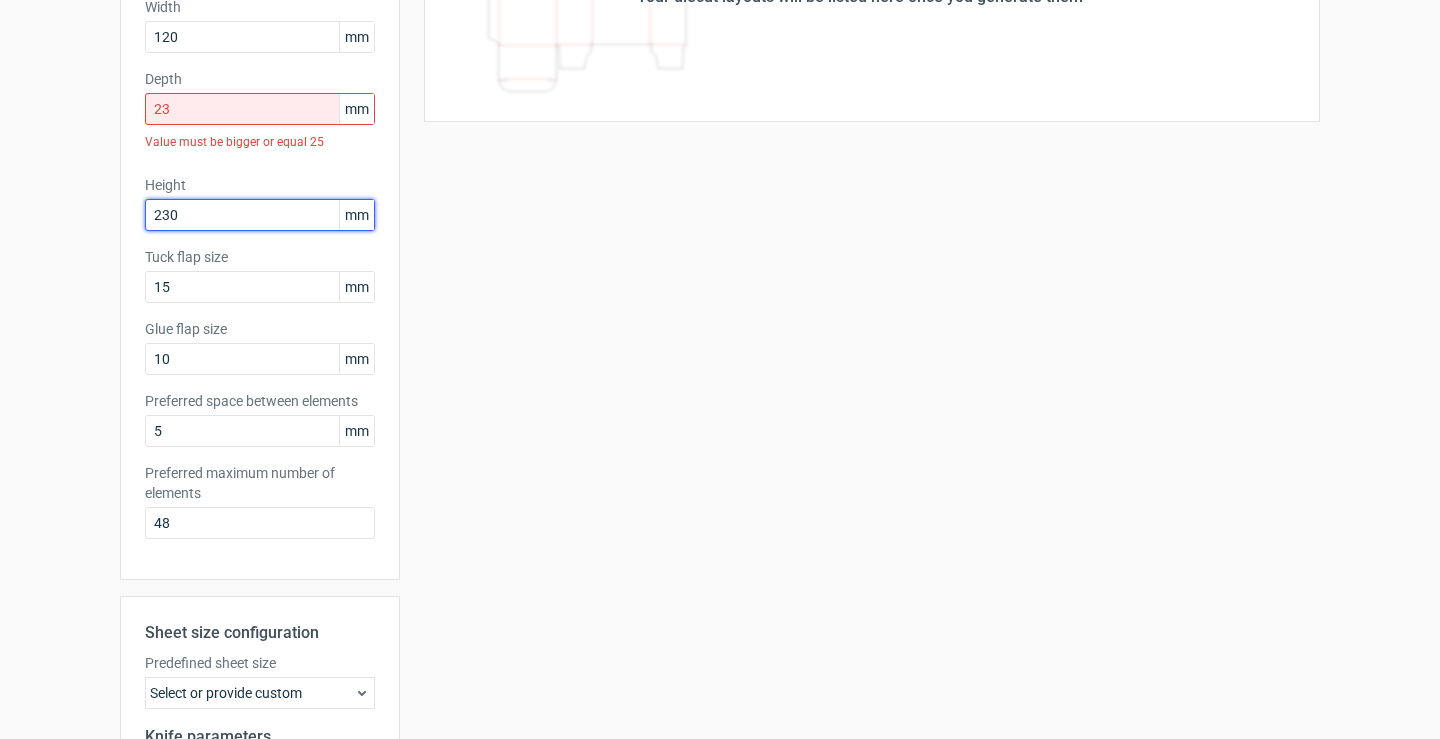 scroll, scrollTop: 391, scrollLeft: 0, axis: vertical 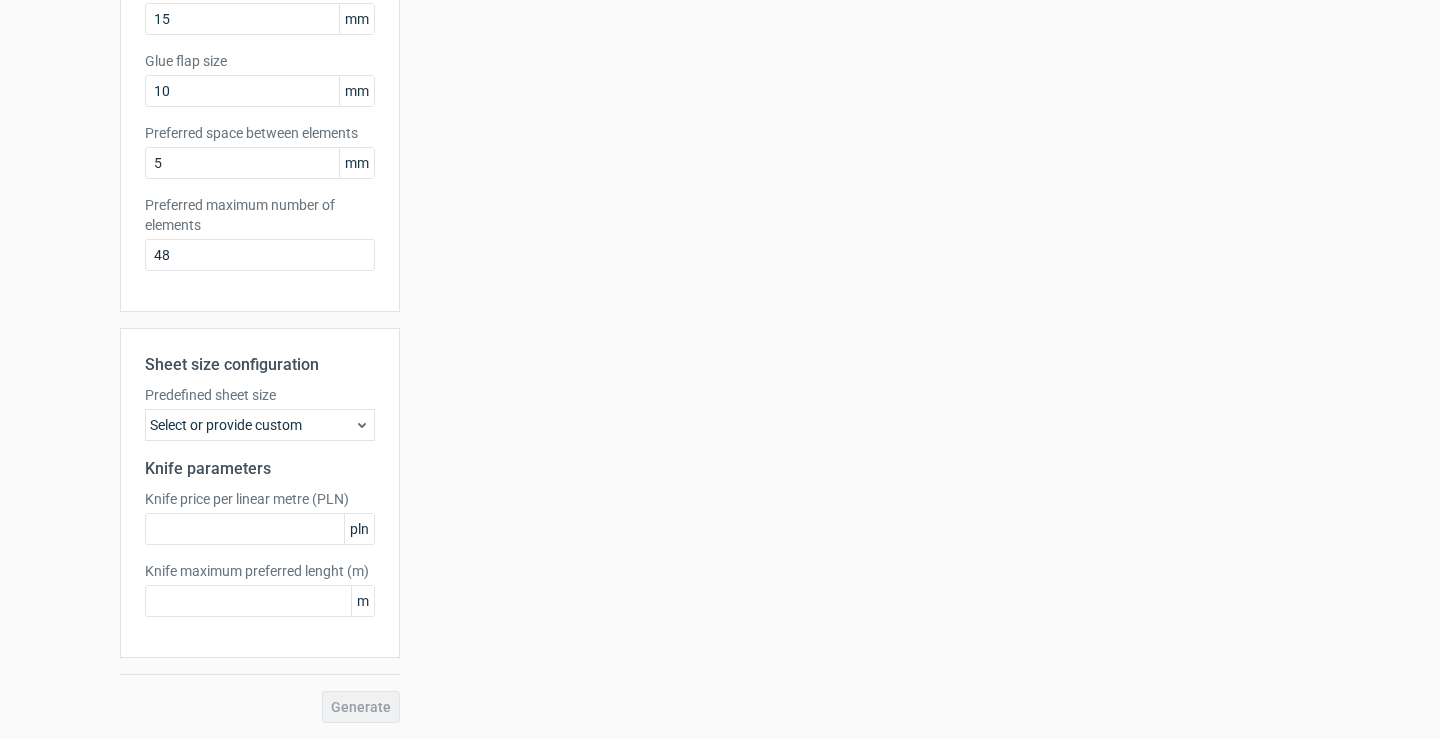 type on "230" 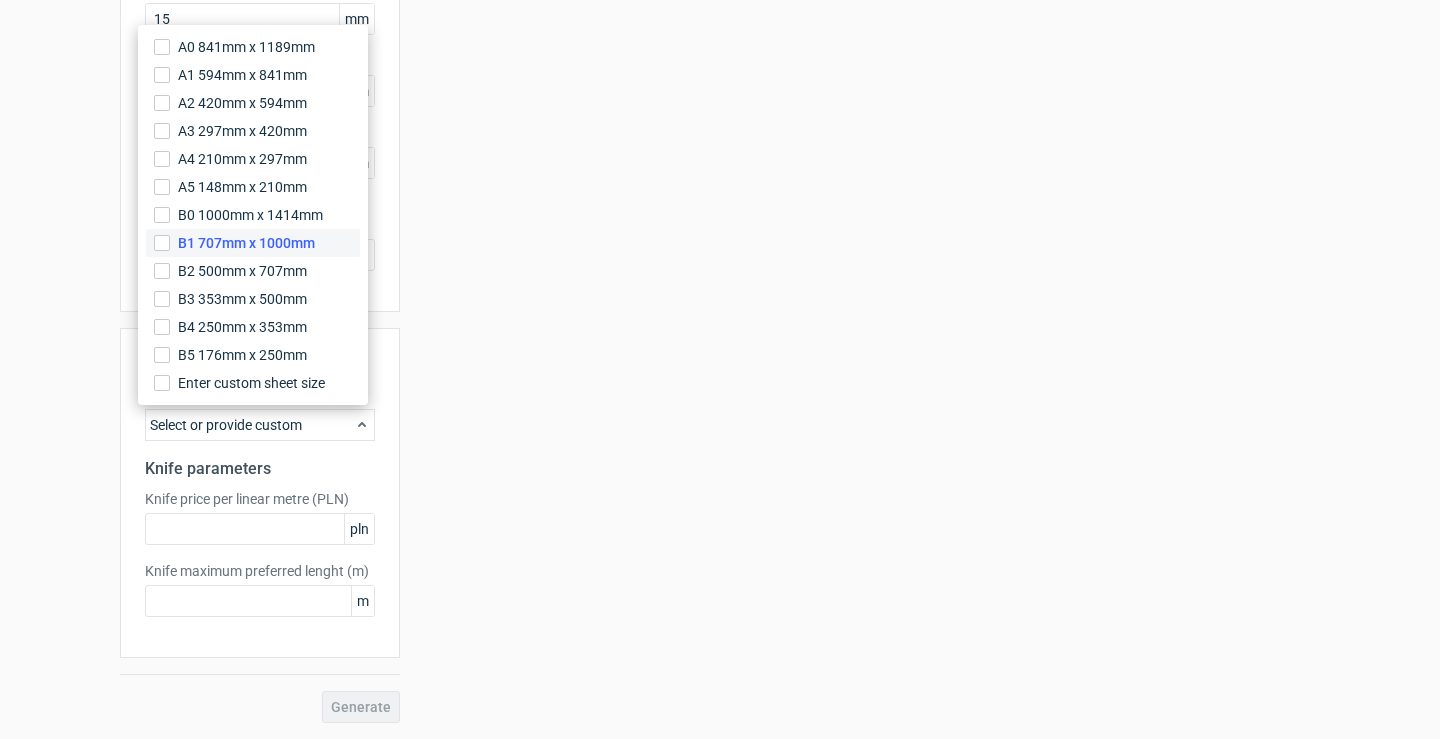 click on "B1 707mm x 1000mm" at bounding box center [246, 243] 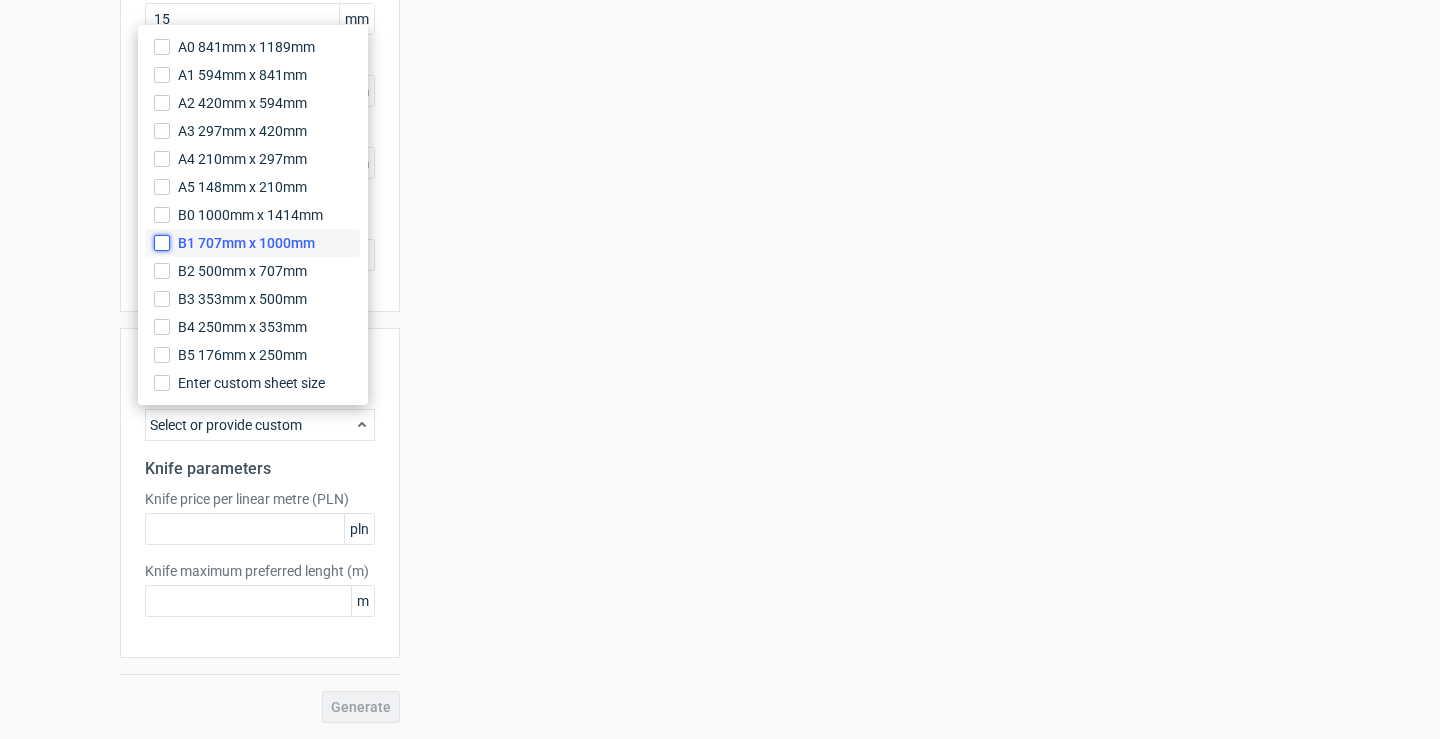 click on "B1 707mm x 1000mm" at bounding box center [162, 243] 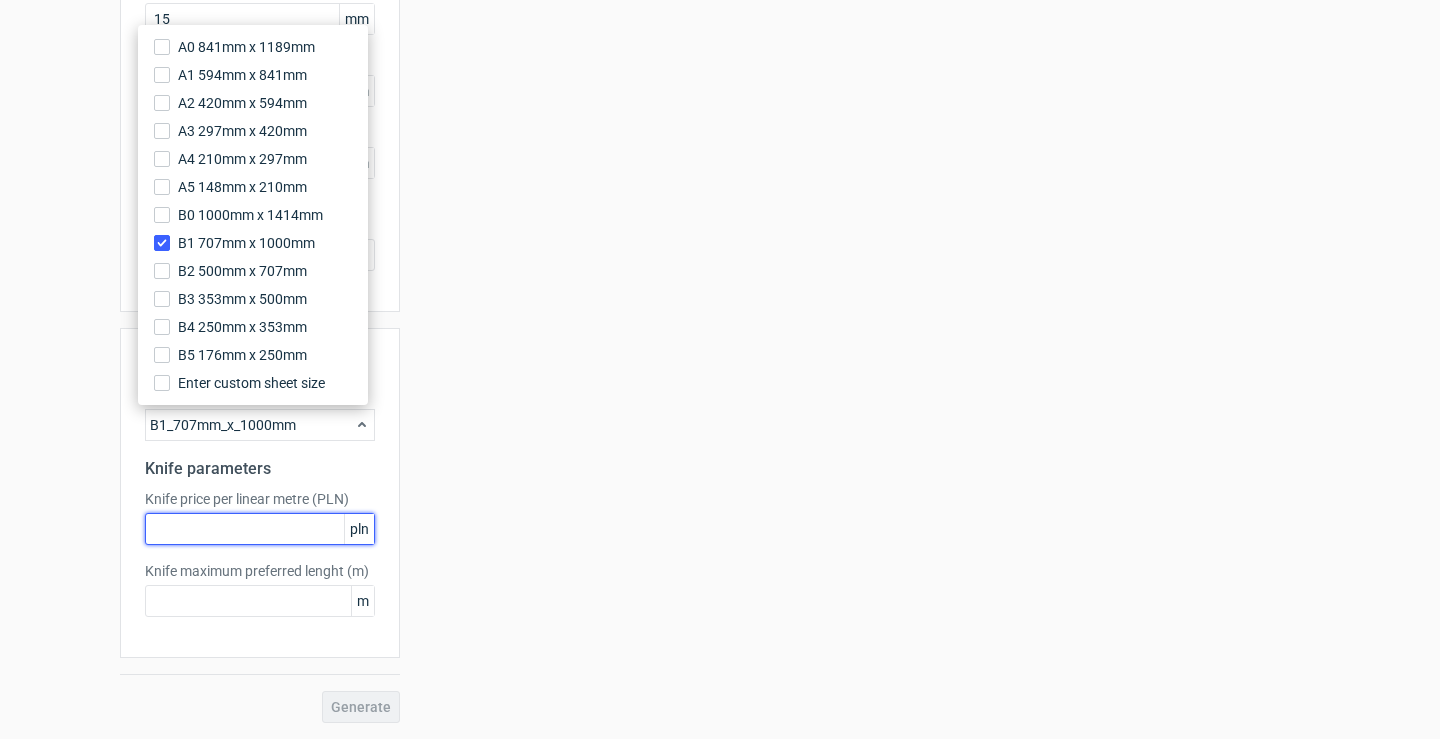click at bounding box center [260, 529] 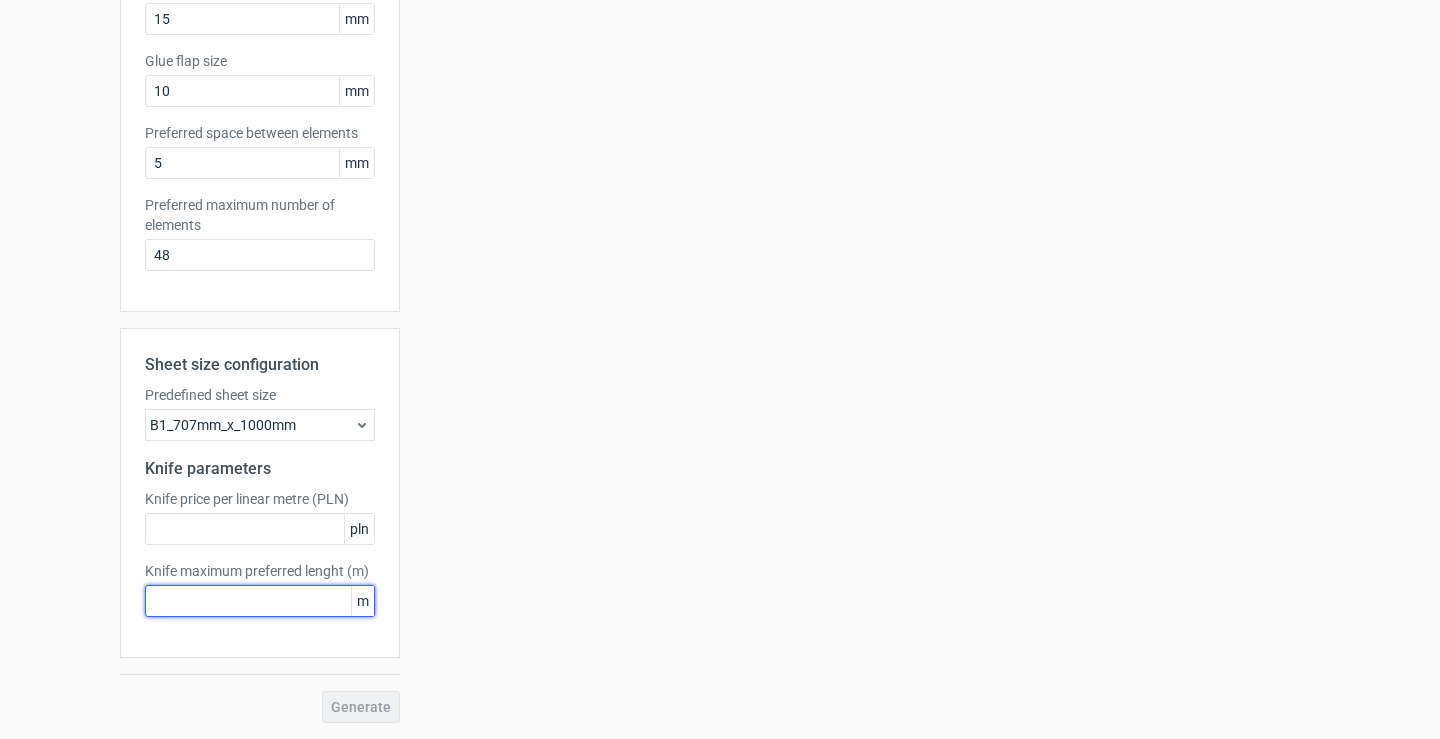 click at bounding box center [260, 601] 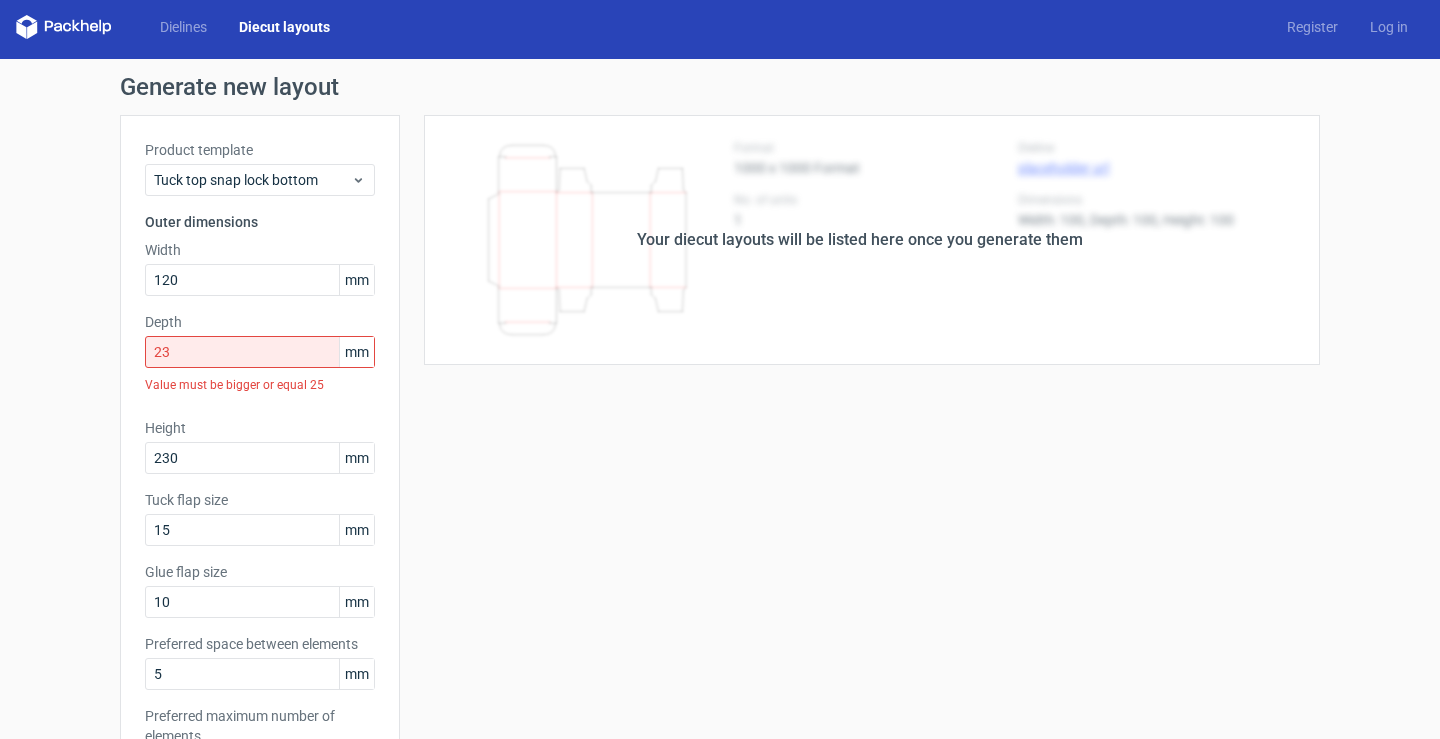 scroll, scrollTop: 9, scrollLeft: 0, axis: vertical 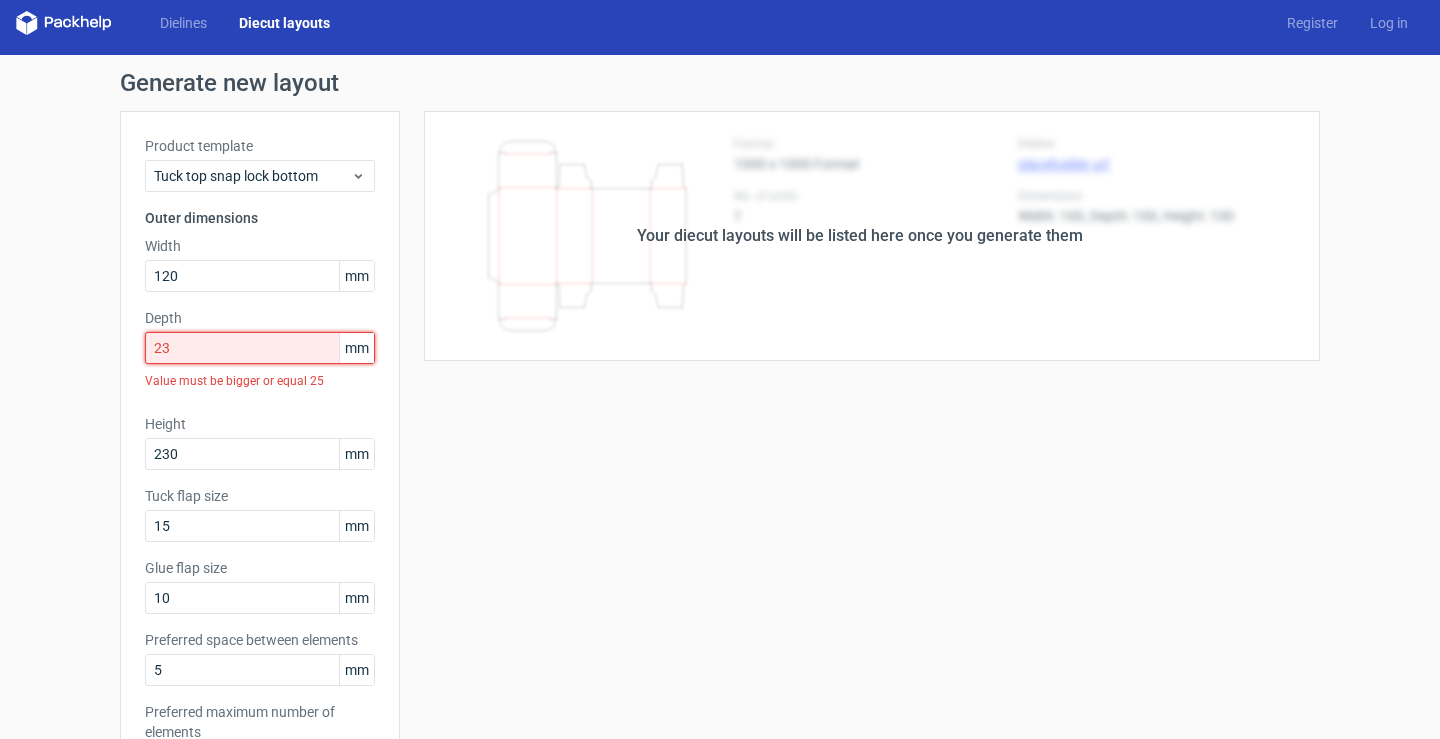 click on "23" at bounding box center (260, 348) 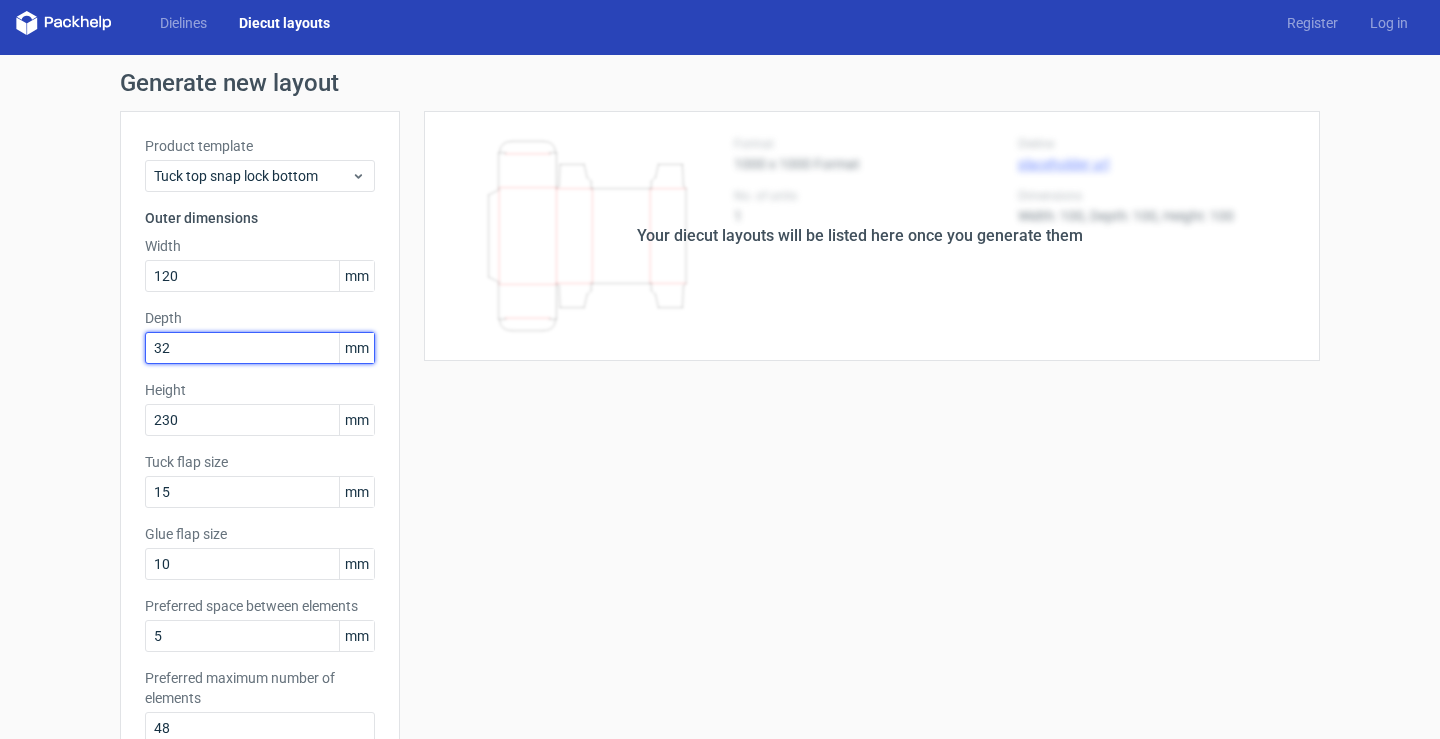 type on "32" 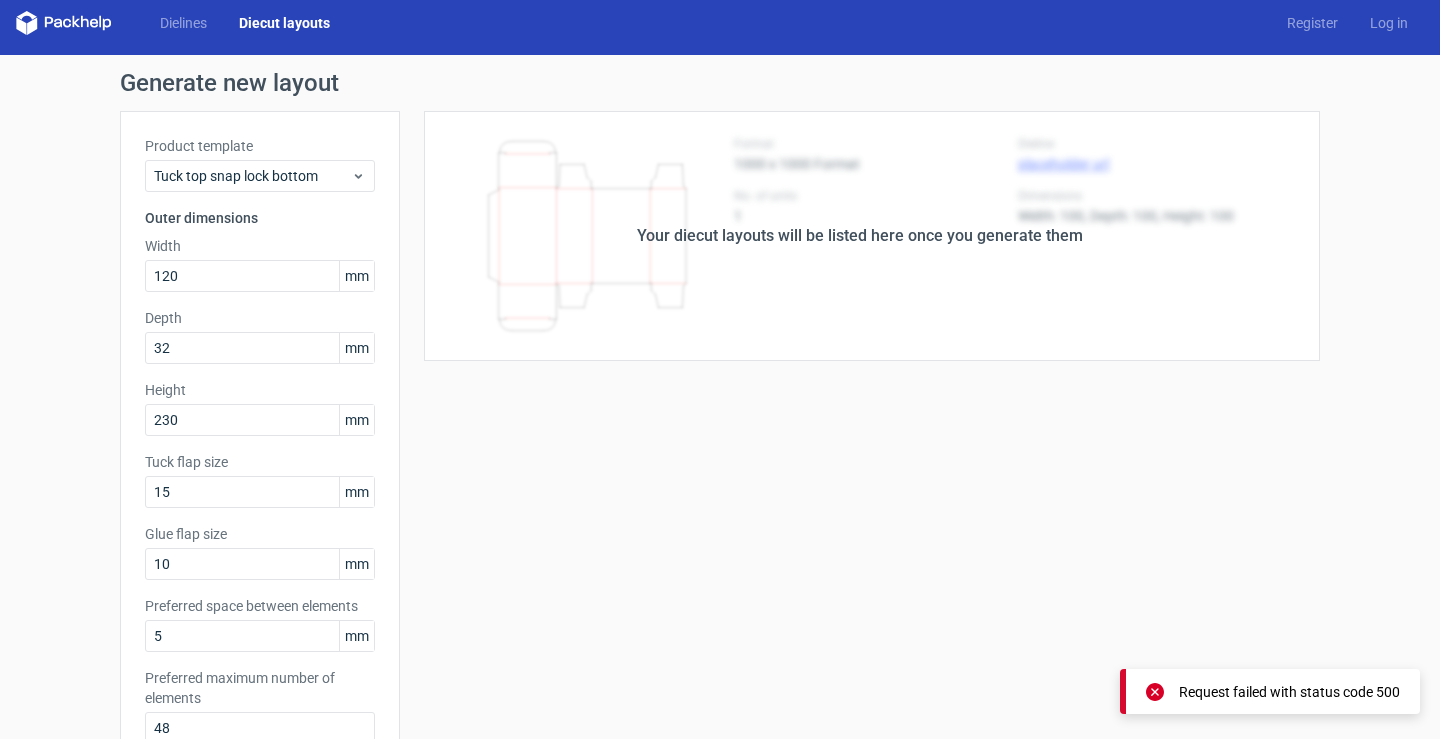 click on "Request failed with status code 500" at bounding box center (1289, 692) 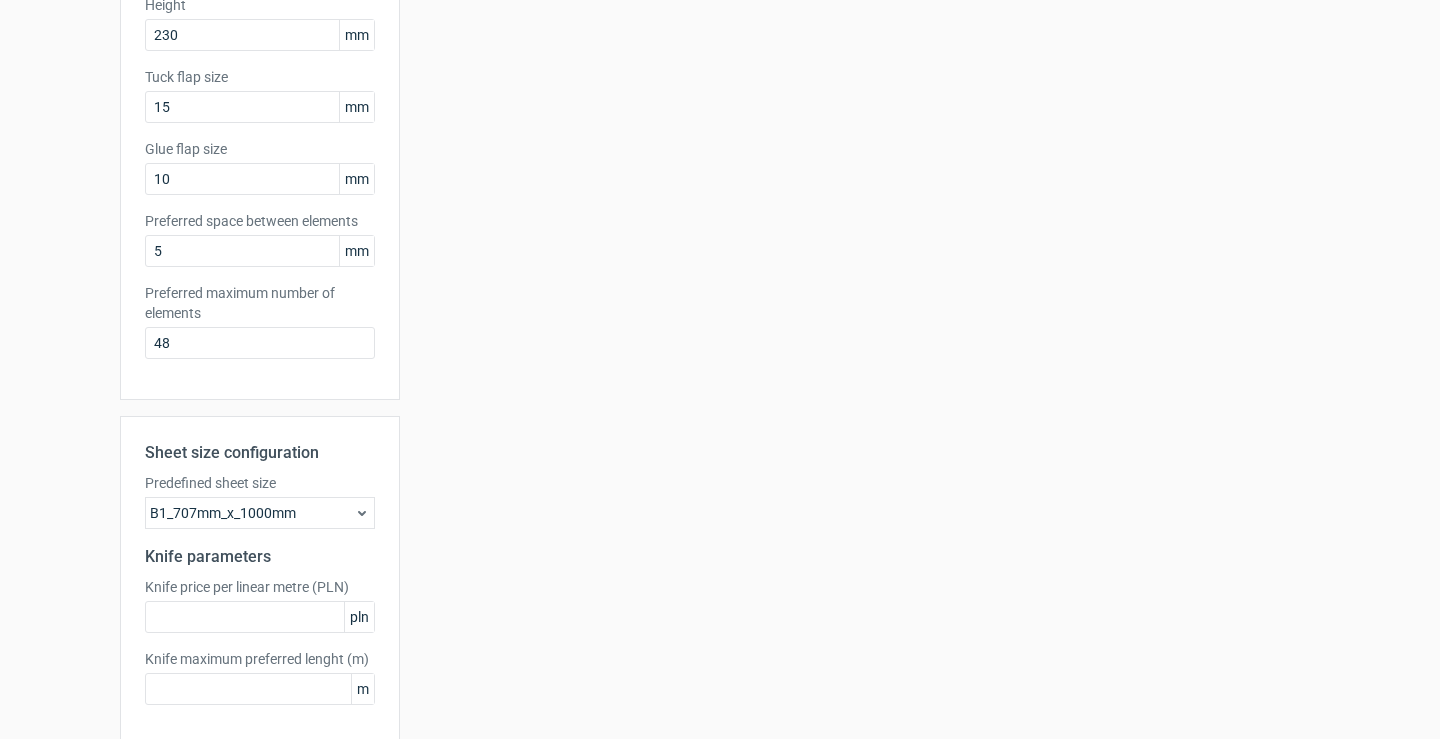 scroll, scrollTop: 482, scrollLeft: 0, axis: vertical 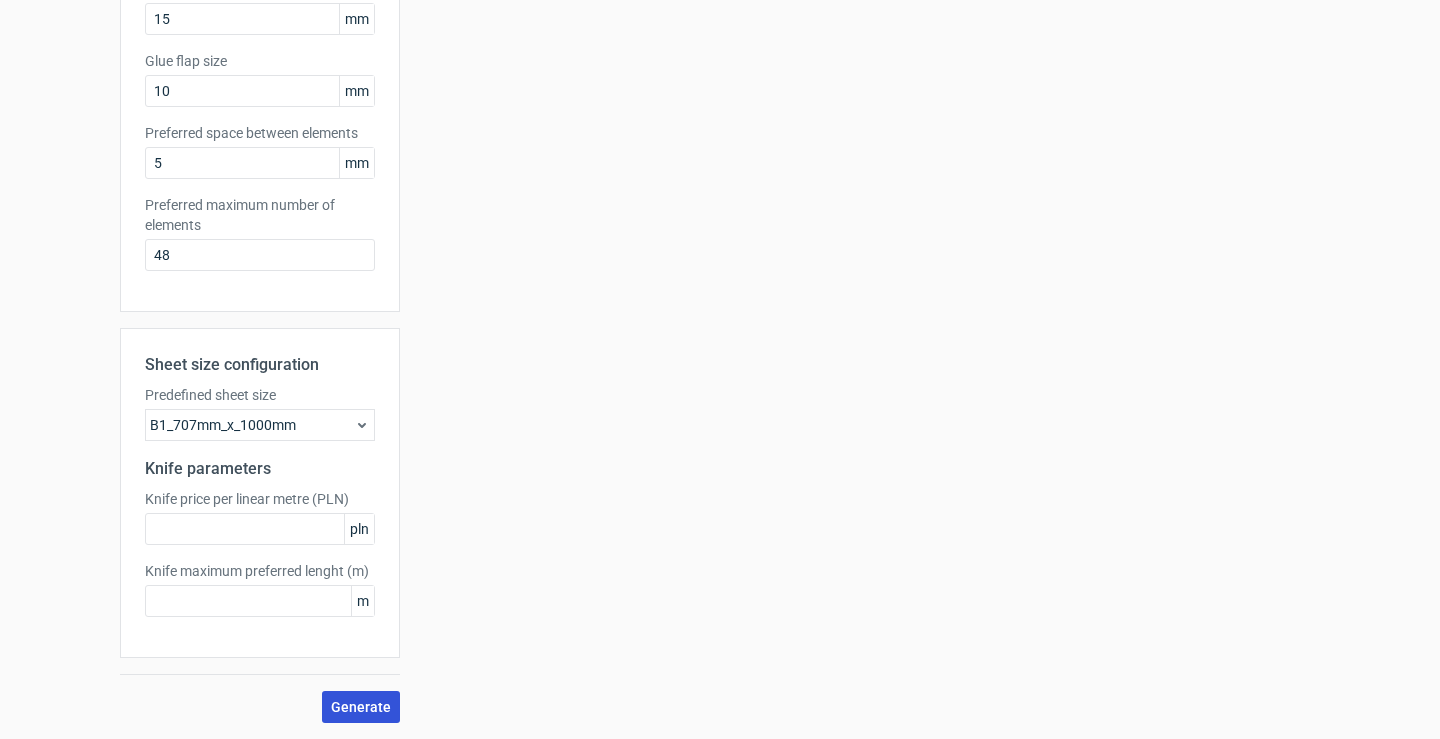 click on "Generate" at bounding box center [361, 707] 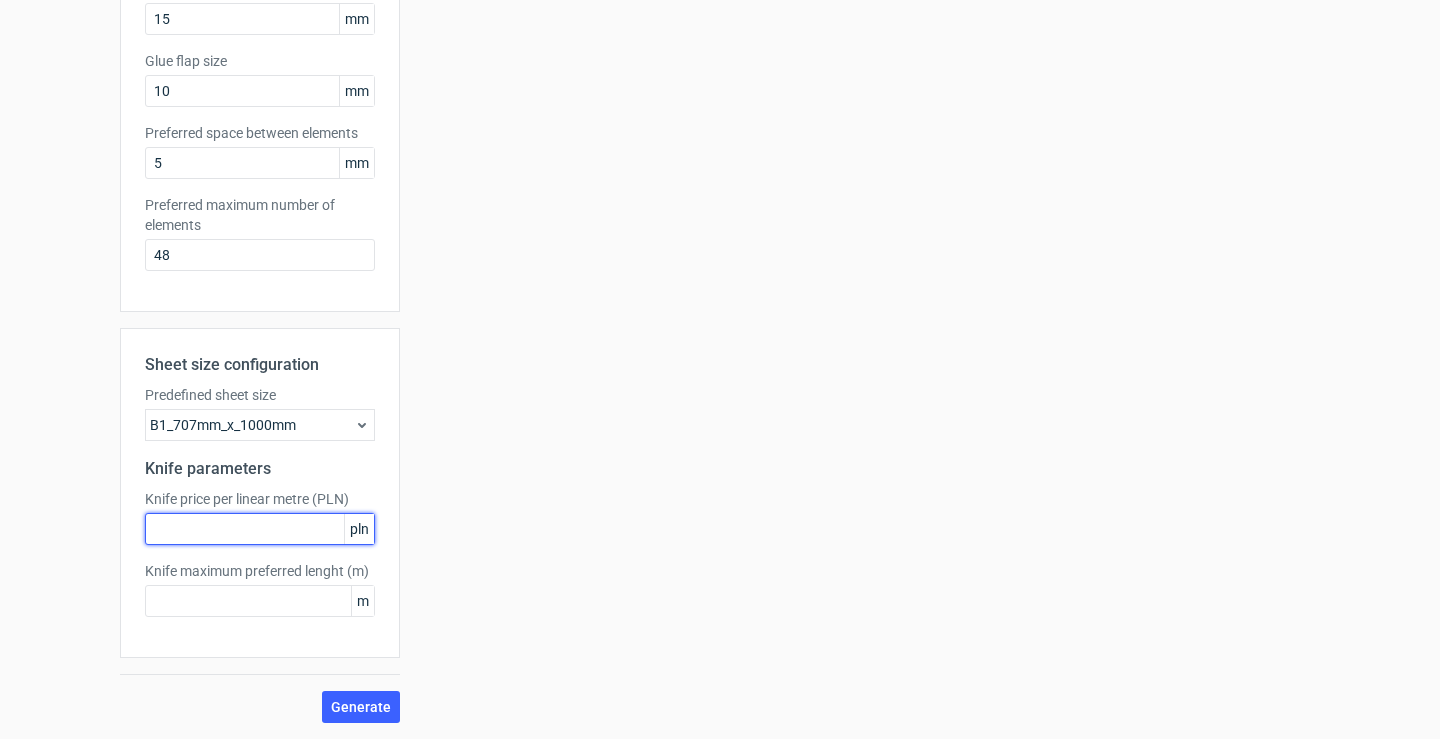 click at bounding box center [260, 529] 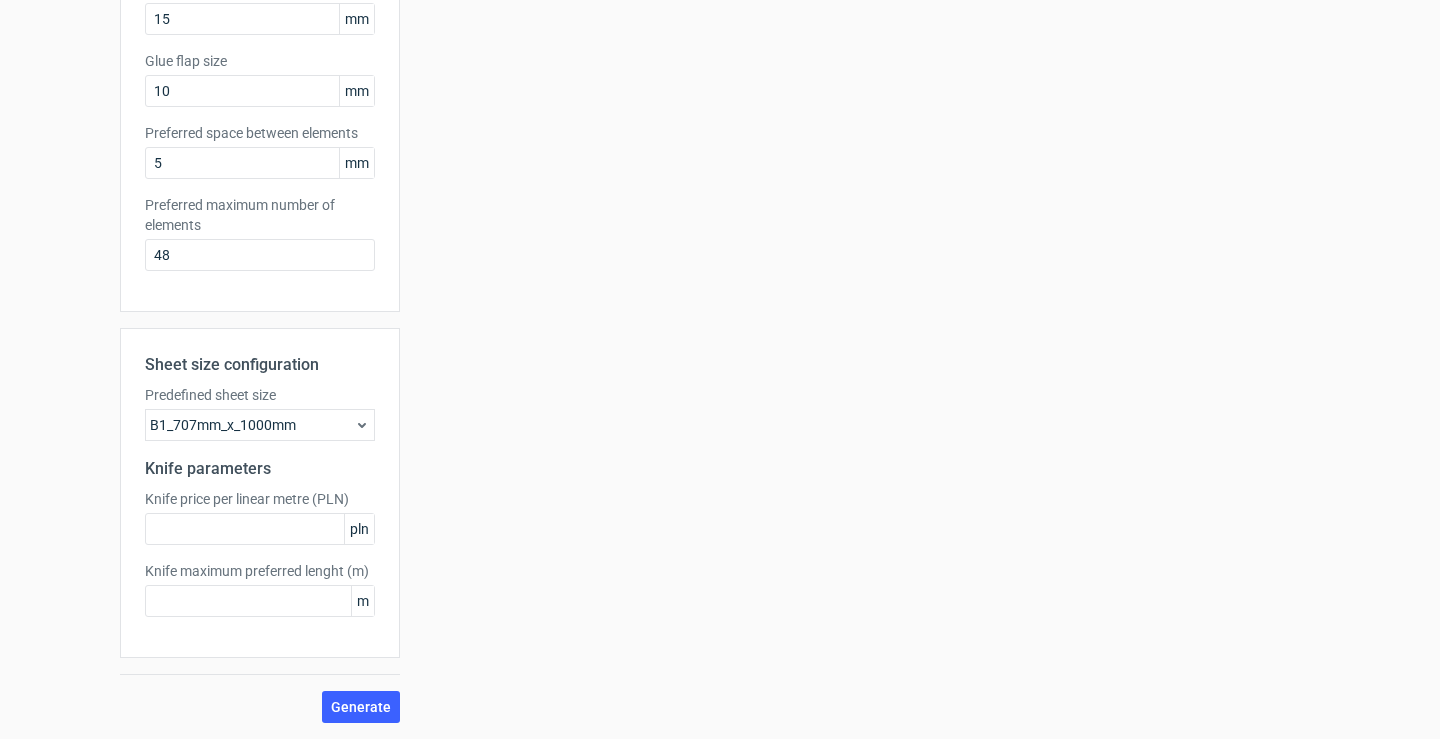 click 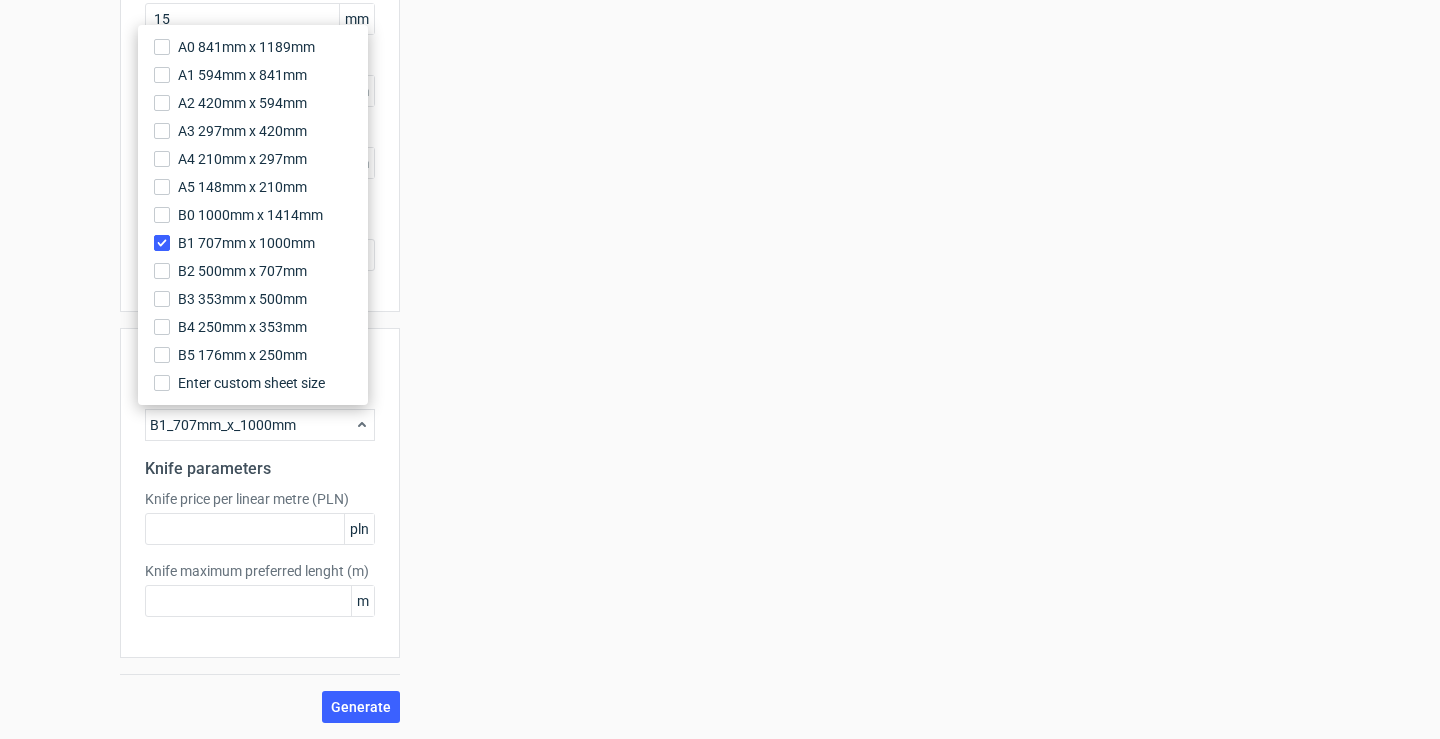 click 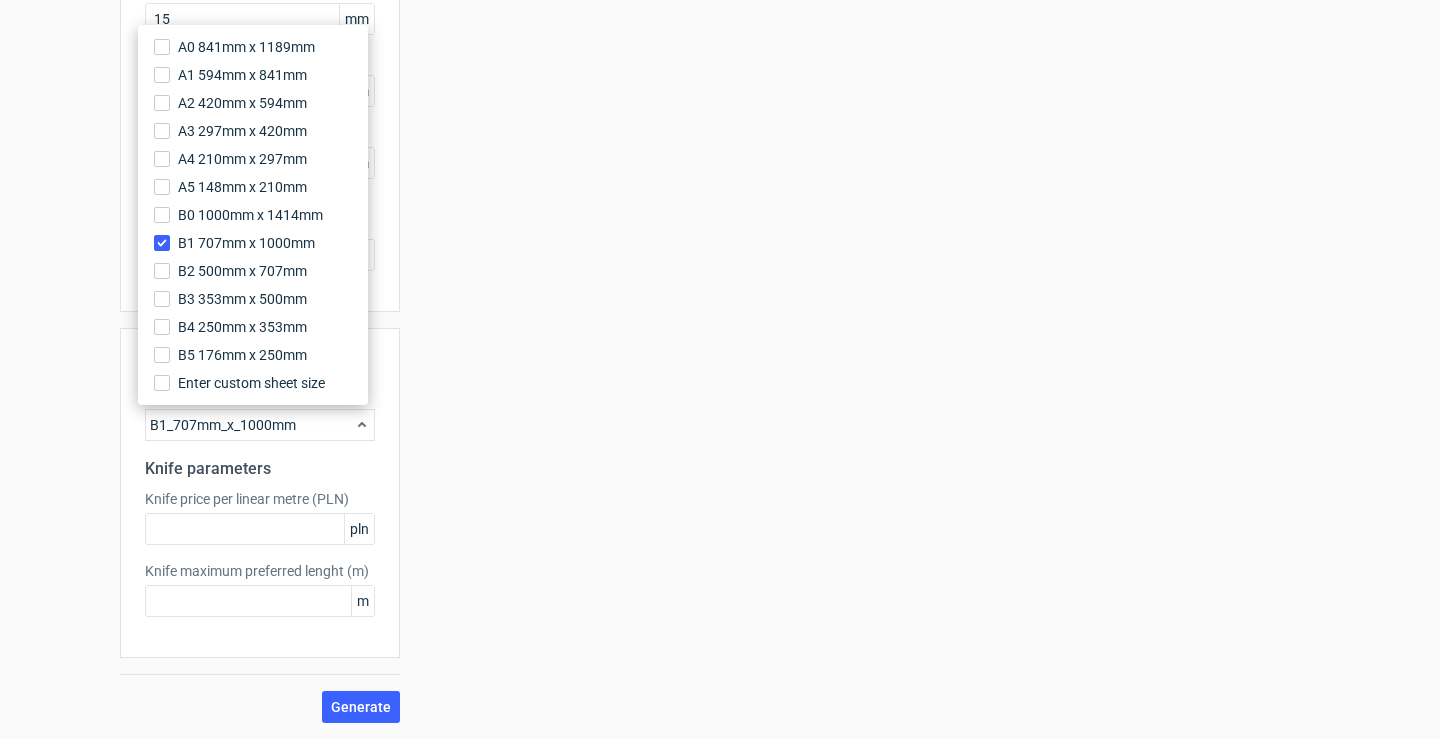 click on "B1_707mm_x_1000mm" at bounding box center [260, 425] 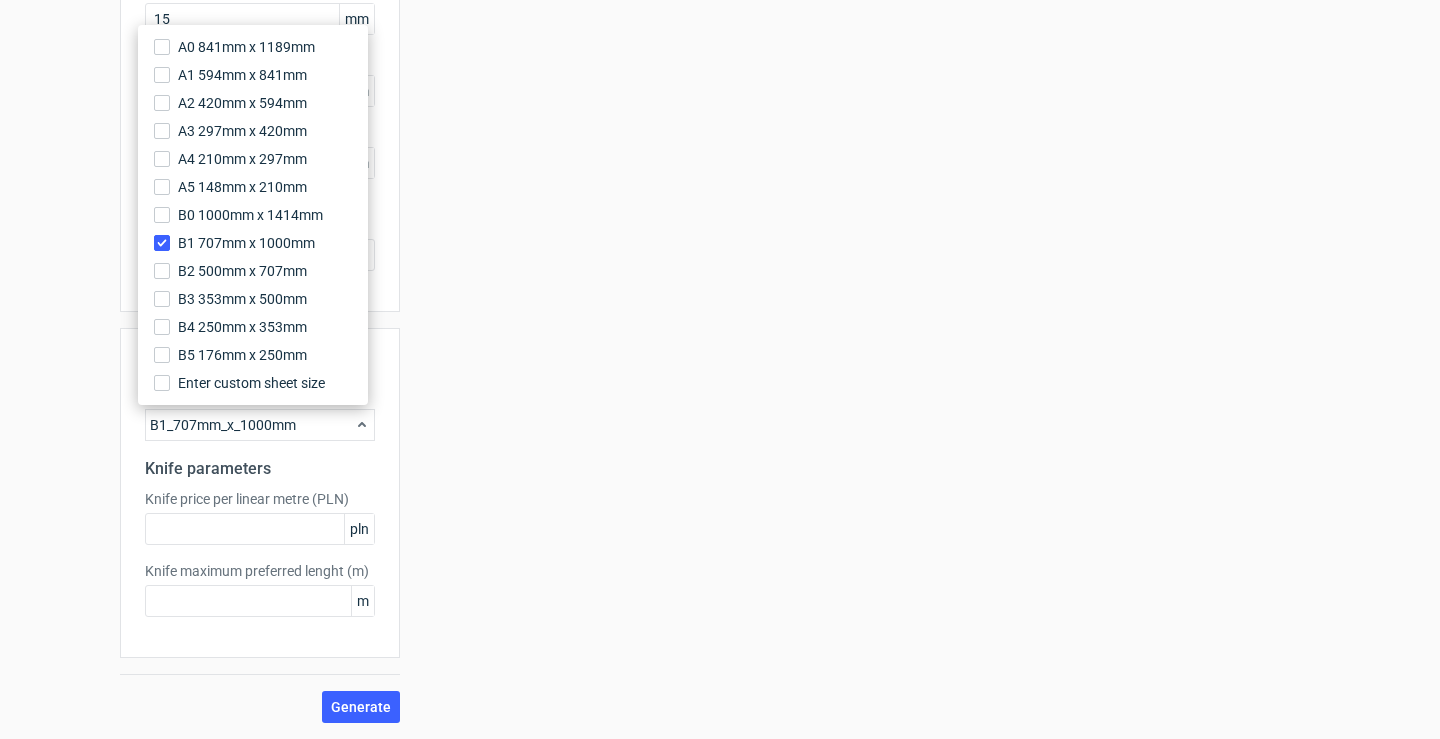 click on "B1_707mm_x_1000mm" at bounding box center [260, 425] 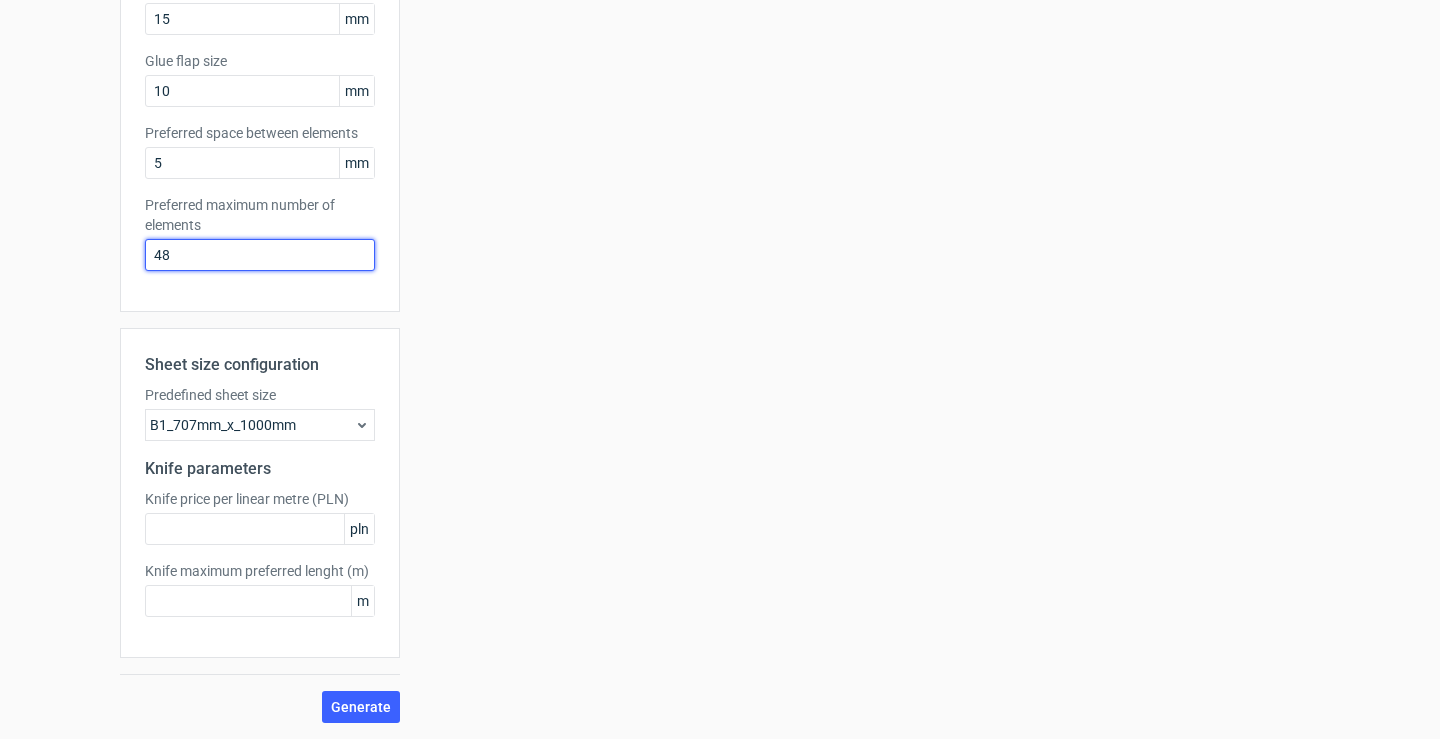click on "48" at bounding box center [260, 255] 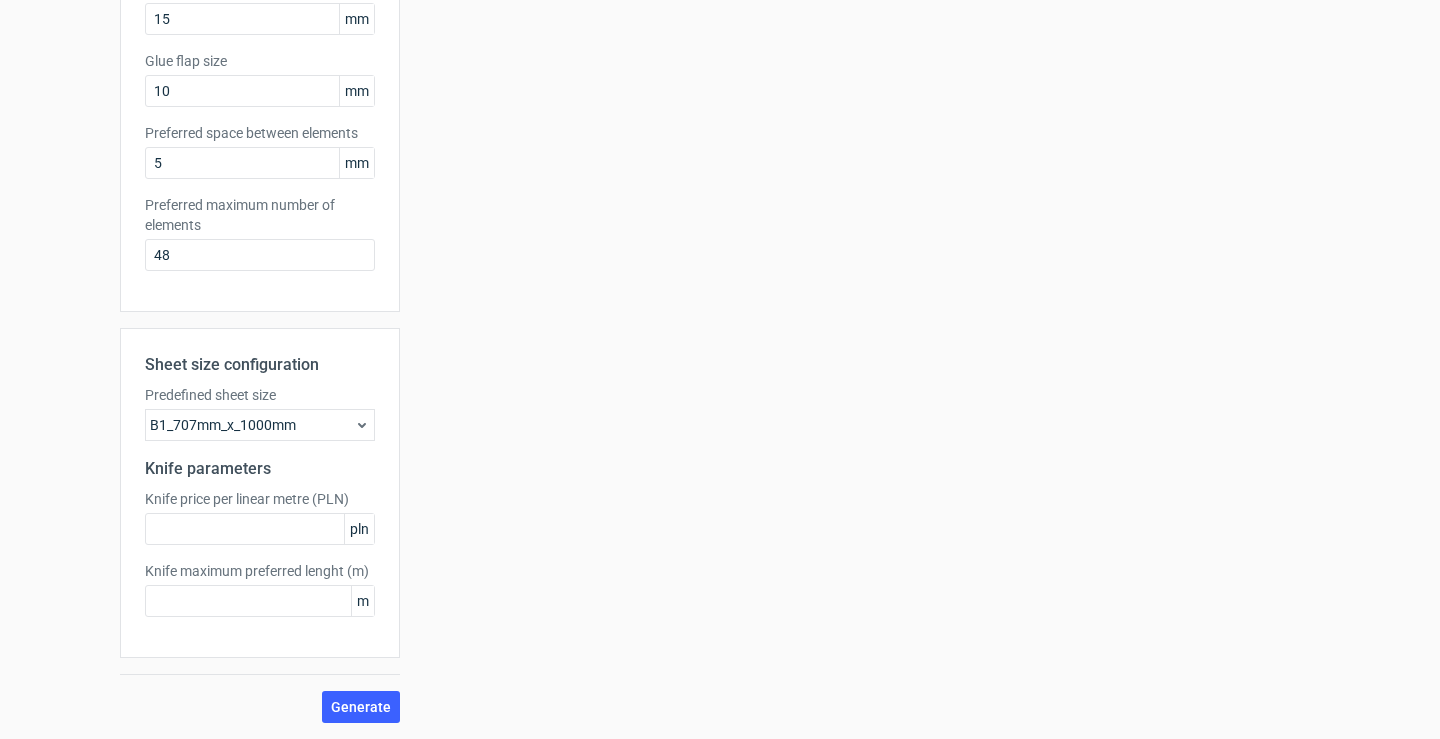 click 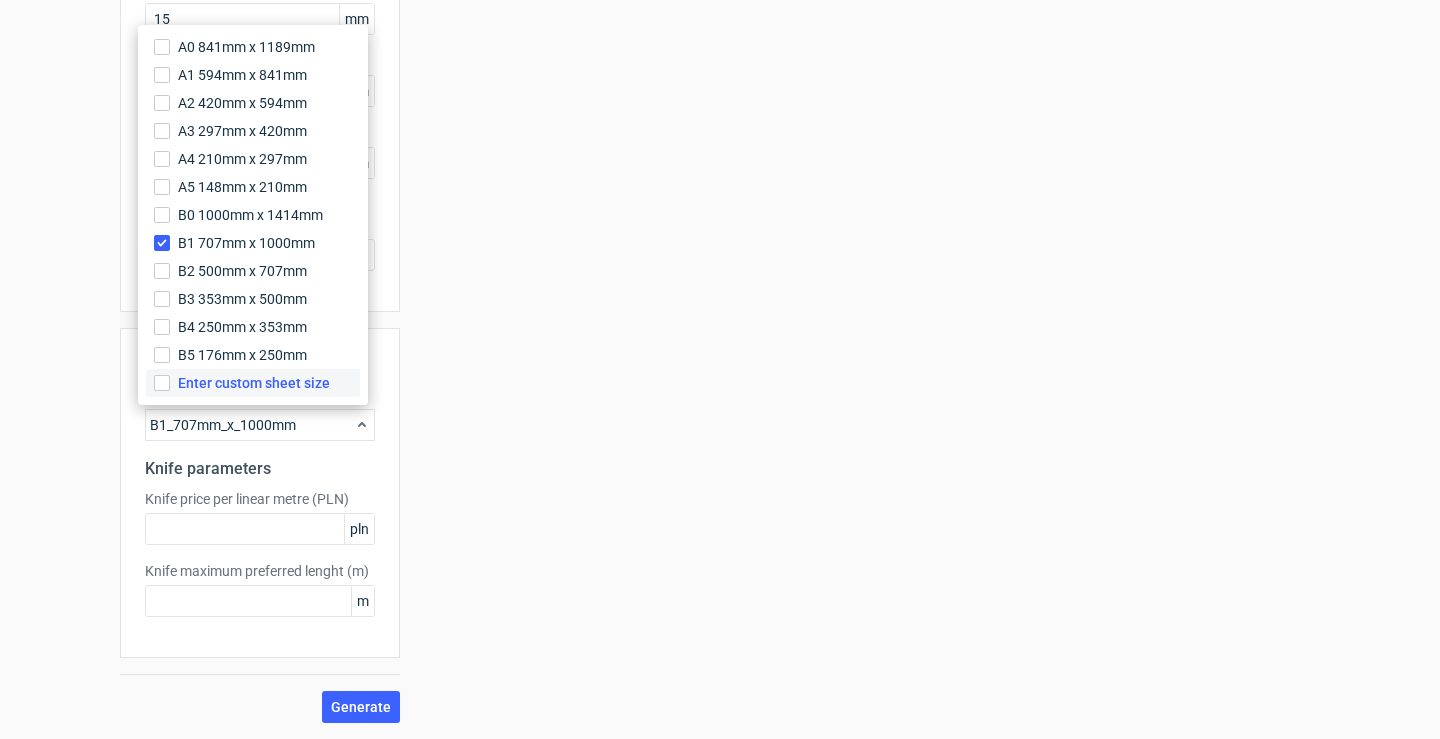 click on "Enter custom sheet size" at bounding box center [254, 383] 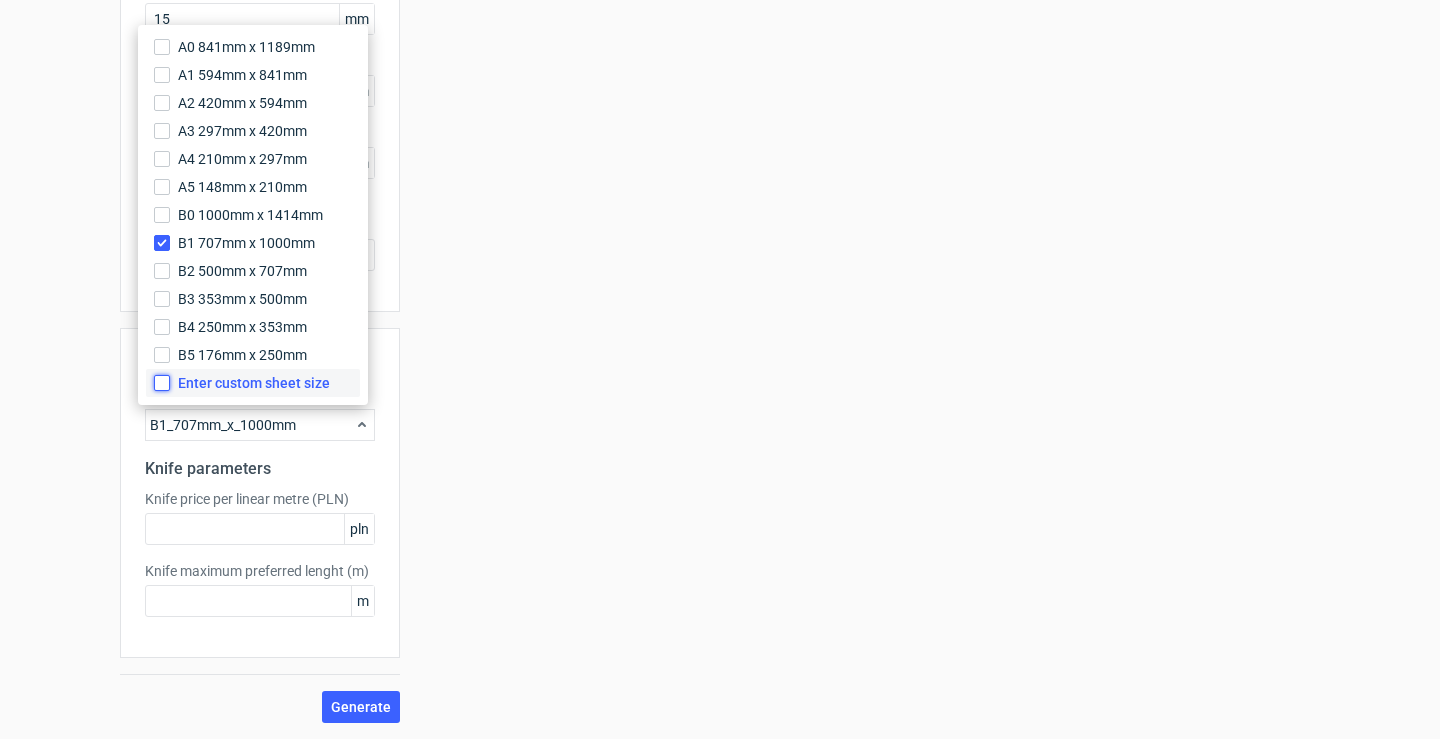 click on "Enter custom sheet size" at bounding box center (162, 383) 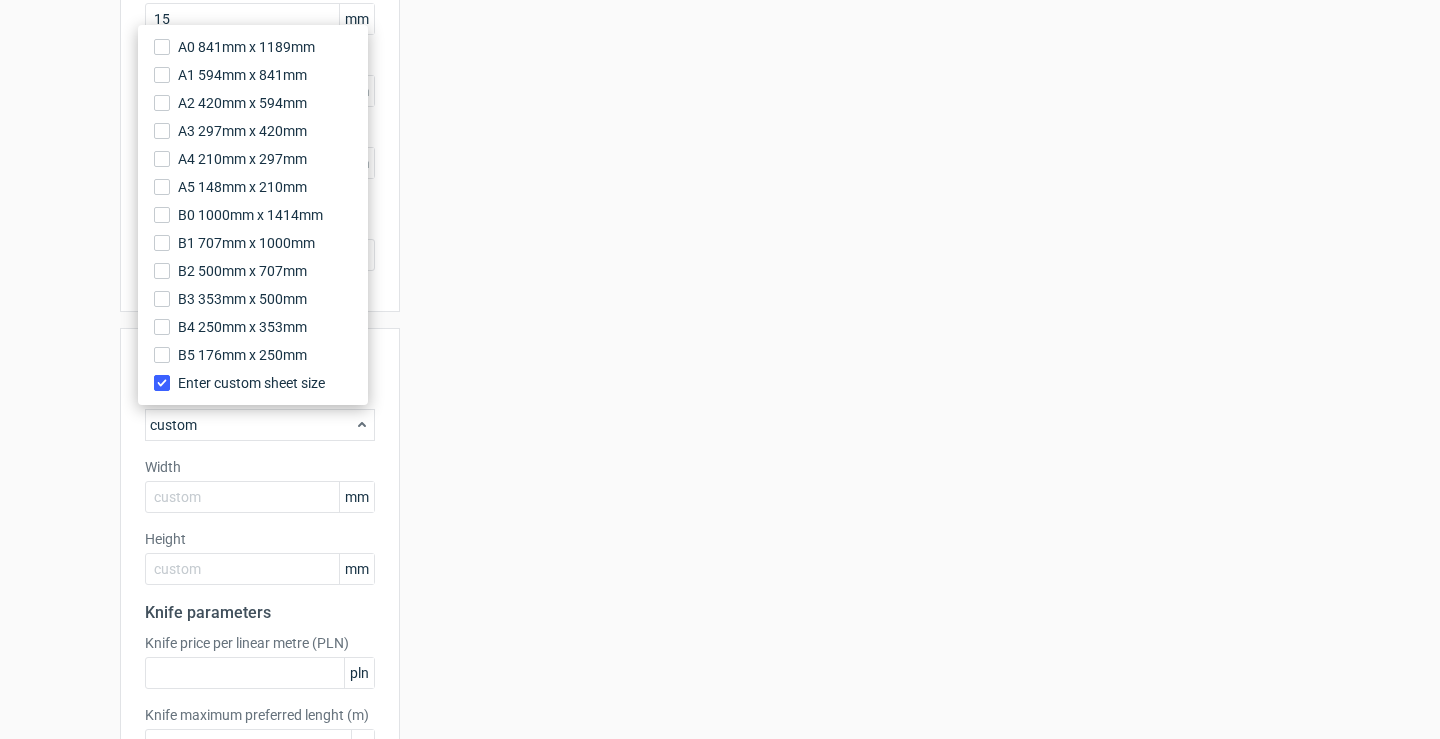 click on "custom" at bounding box center [260, 425] 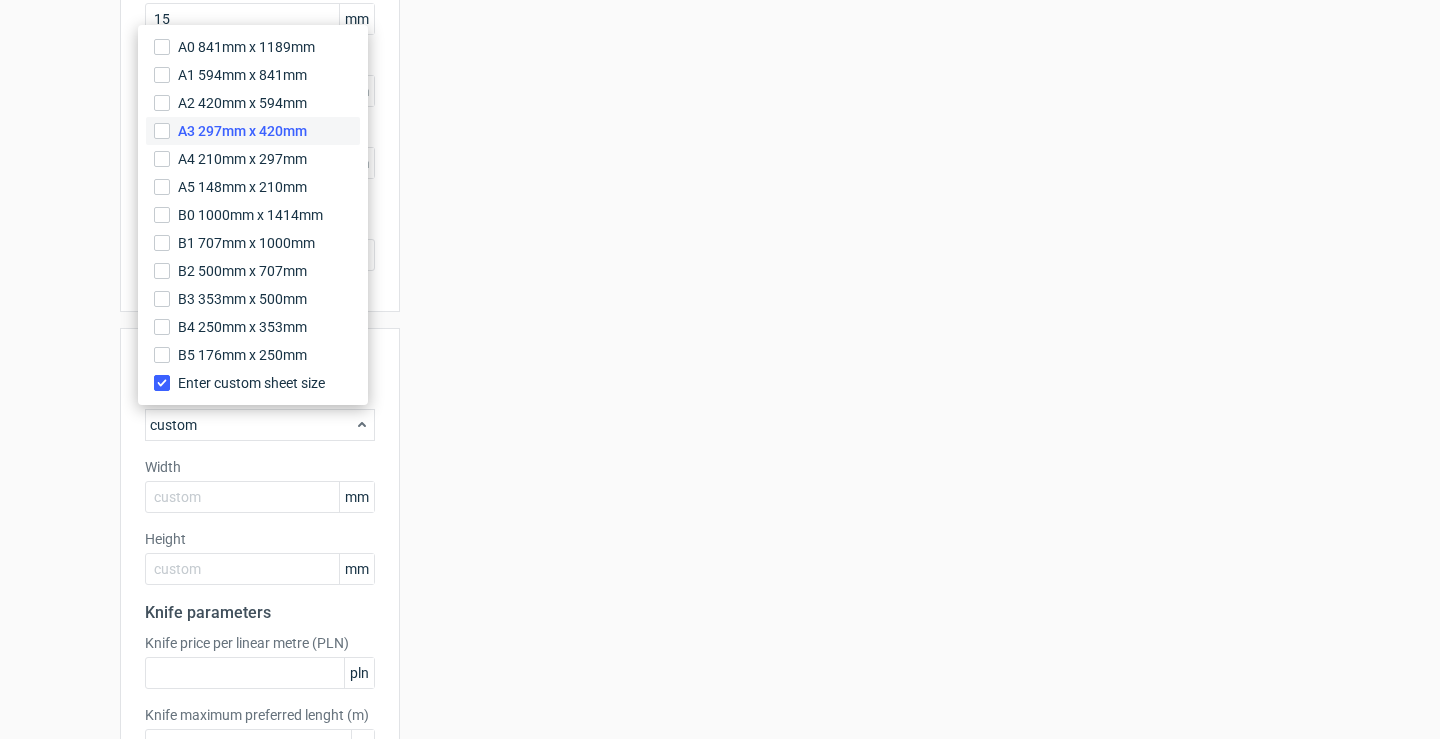 click on "A3 297mm x 420mm" at bounding box center [242, 131] 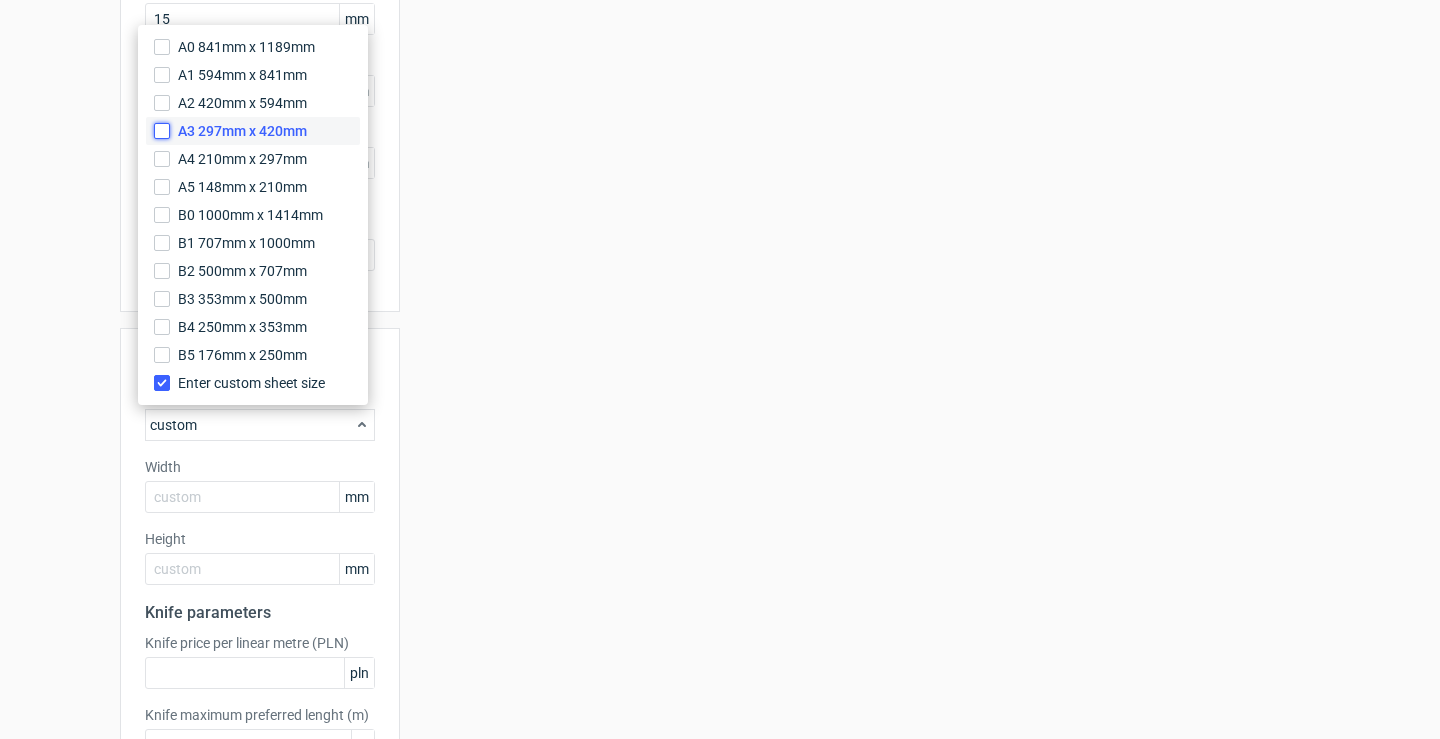 click on "A3 297mm x 420mm" at bounding box center [162, 131] 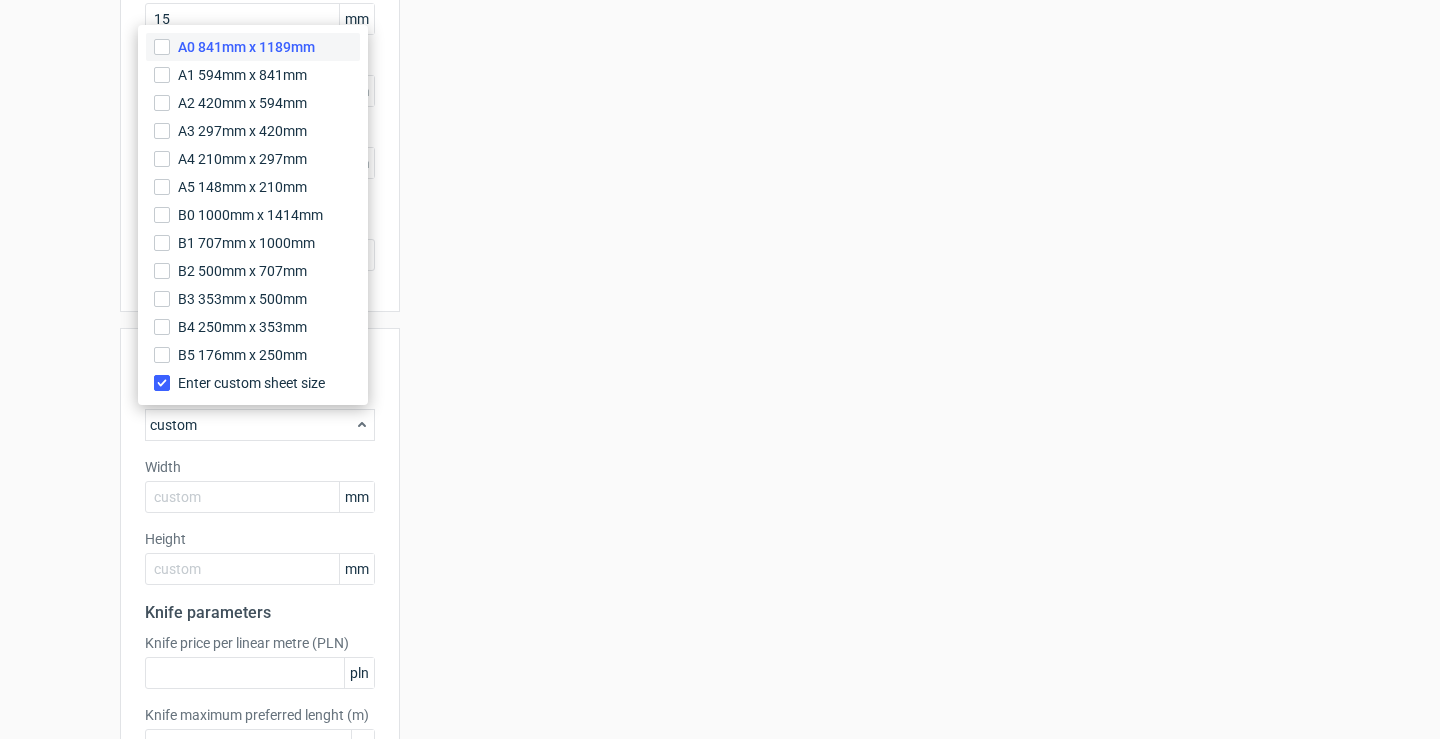 click on "A0 841mm x 1189mm" at bounding box center [246, 47] 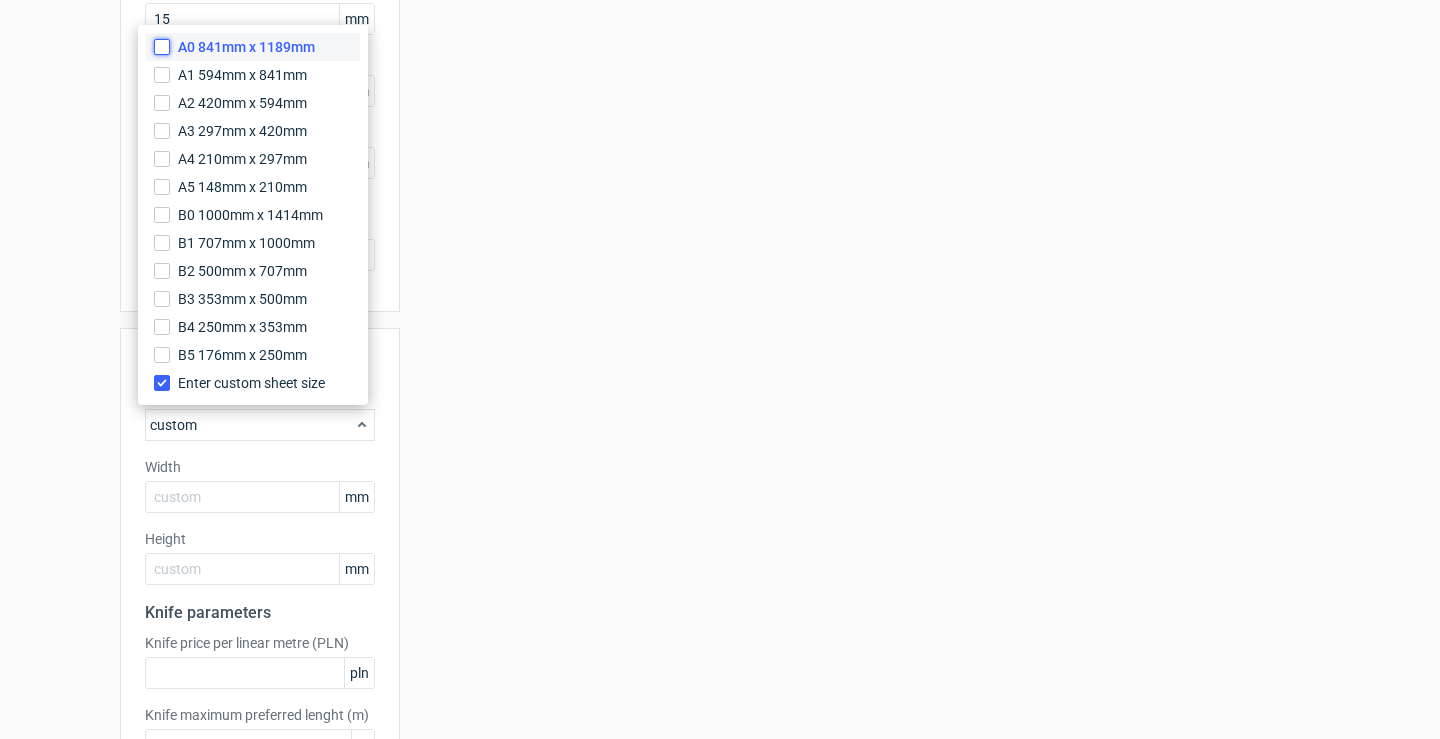 click on "A0 841mm x 1189mm" at bounding box center [162, 47] 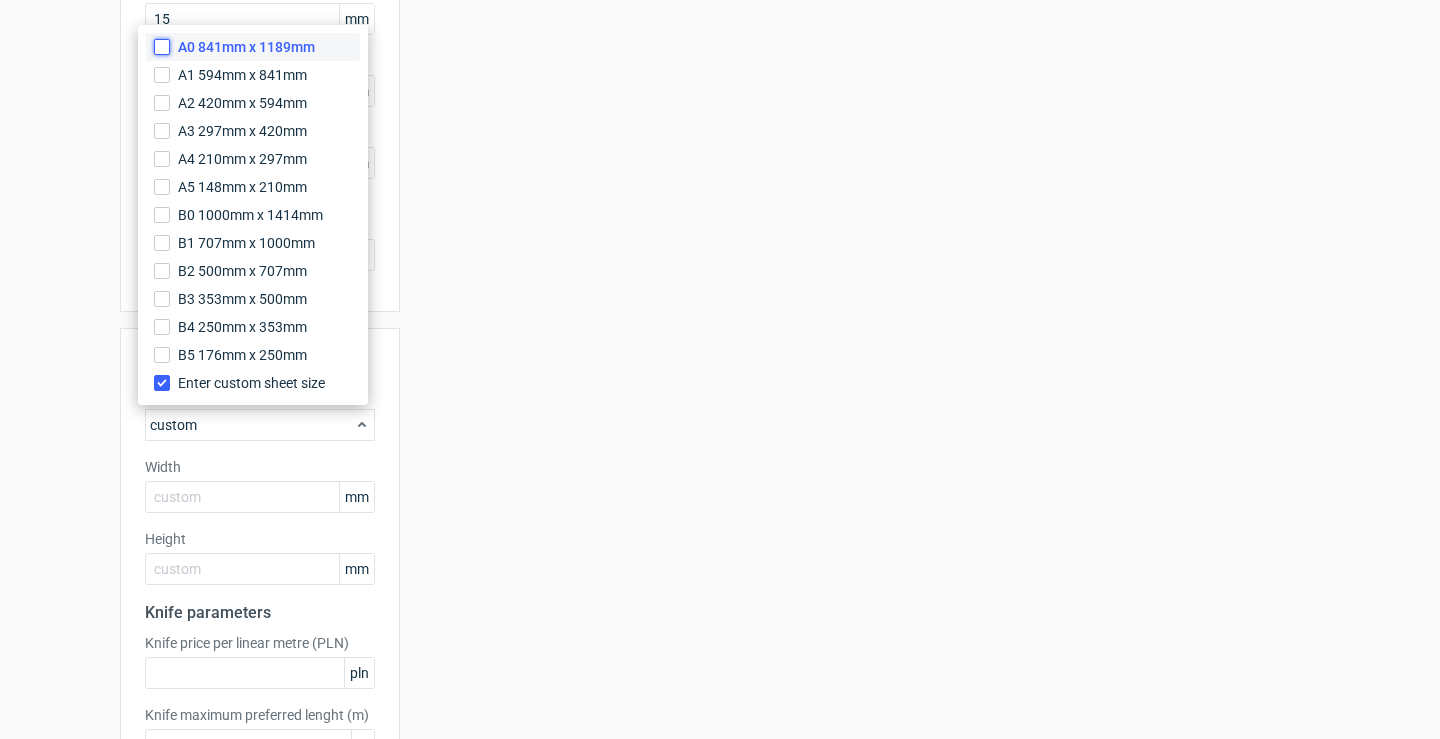 click on "A0 841mm x 1189mm" at bounding box center (162, 47) 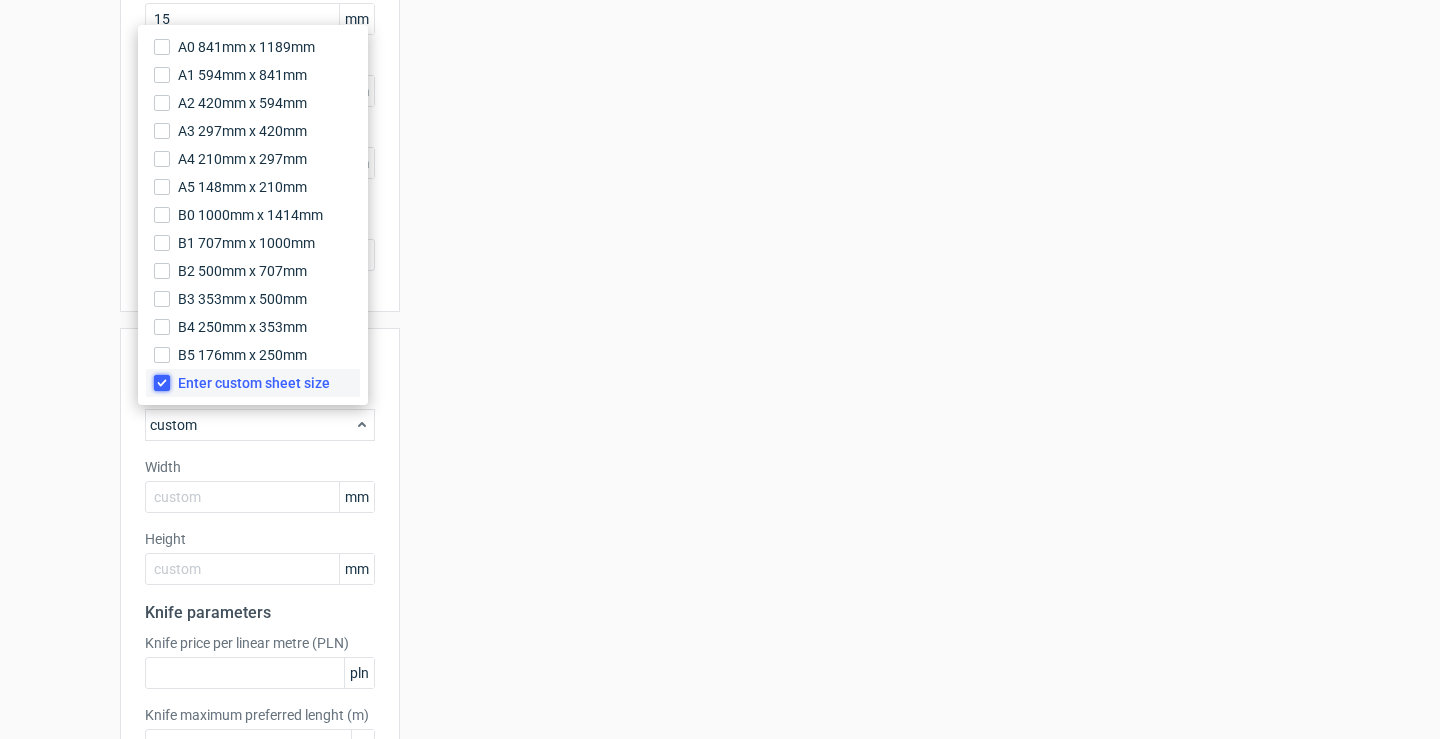 click on "Enter custom sheet size" at bounding box center [162, 383] 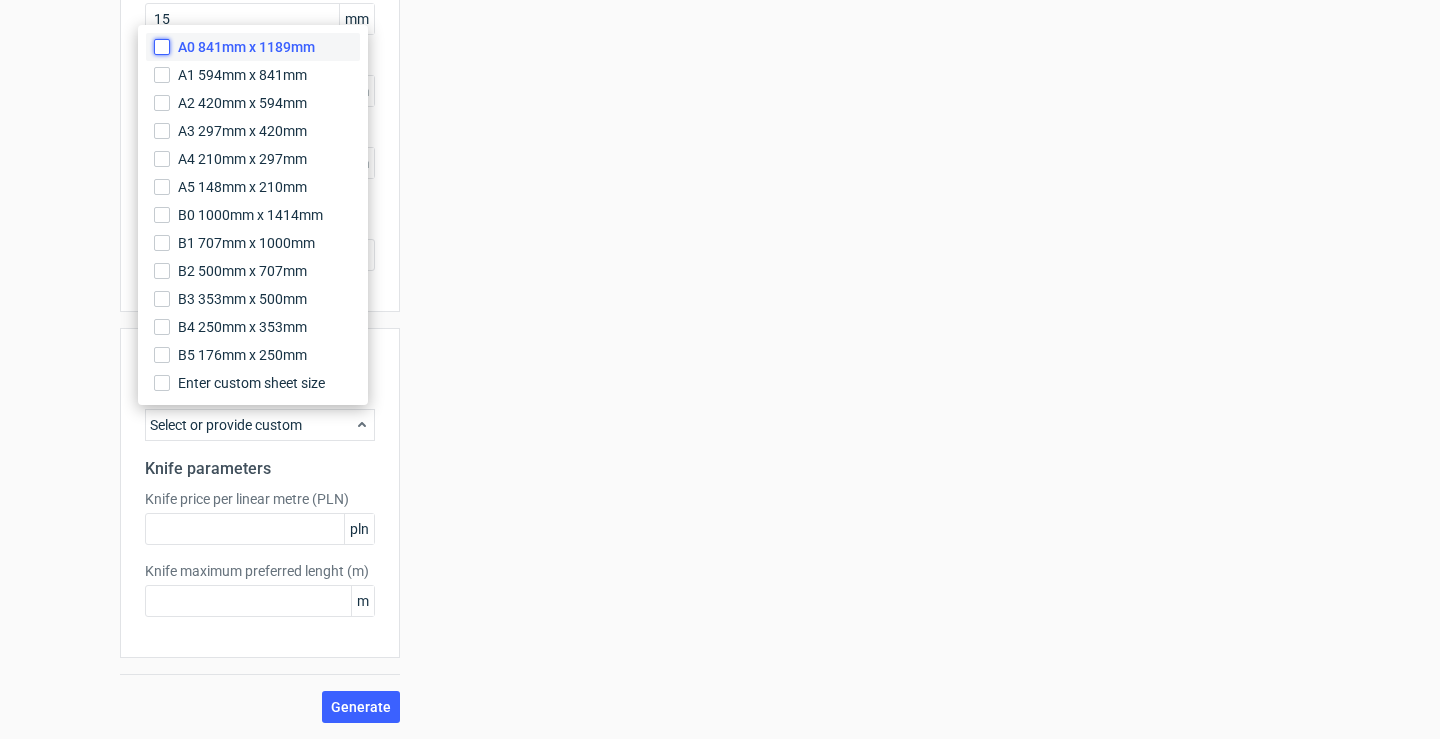click on "A0 841mm x 1189mm" at bounding box center [162, 47] 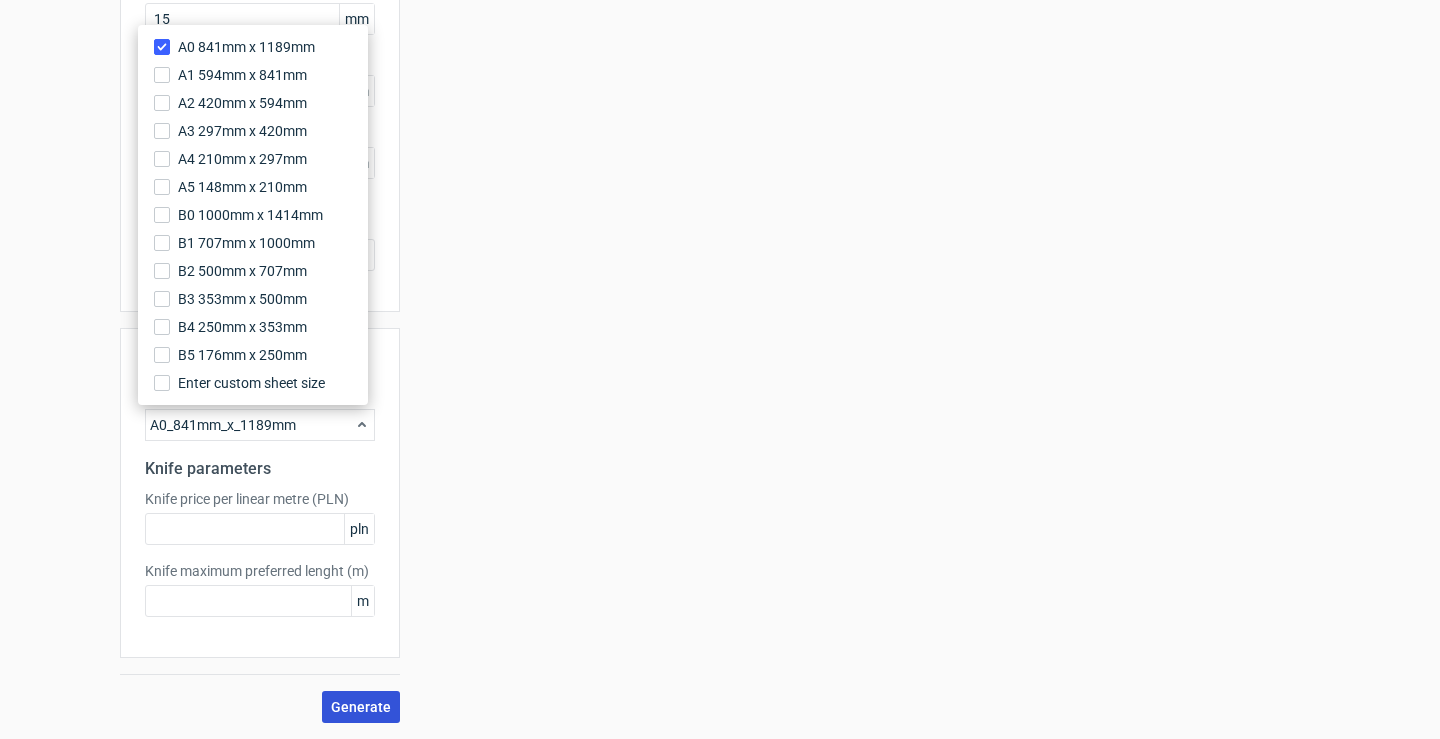 click on "Generate" at bounding box center [361, 707] 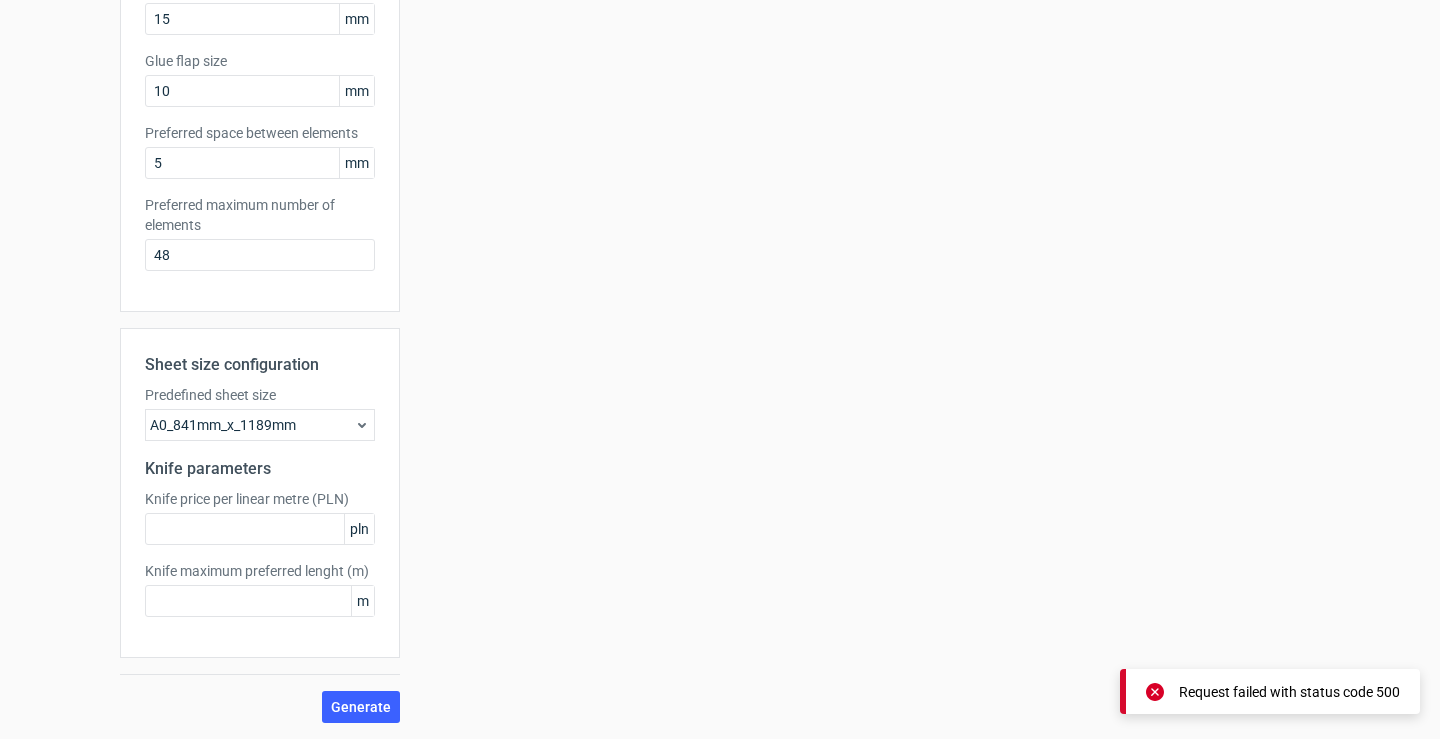 type 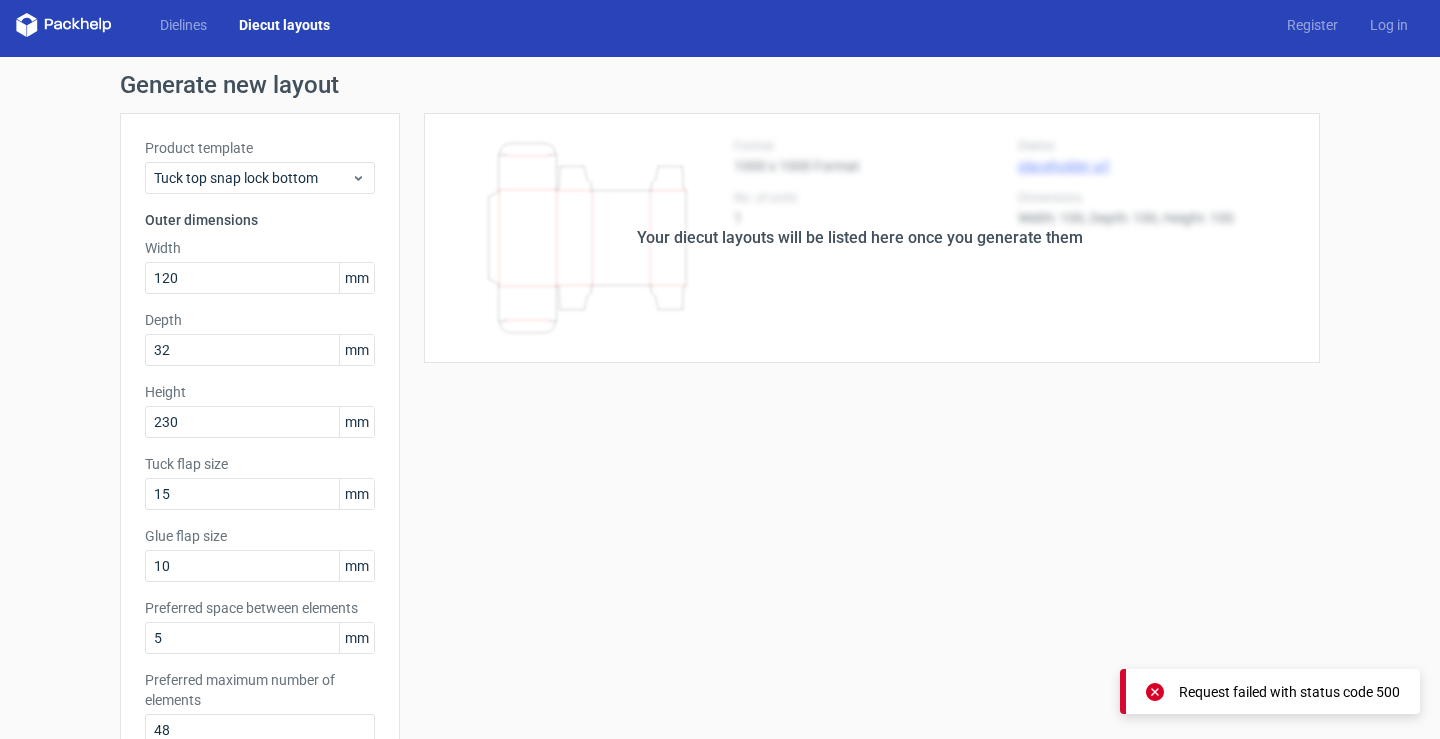 scroll, scrollTop: 0, scrollLeft: 0, axis: both 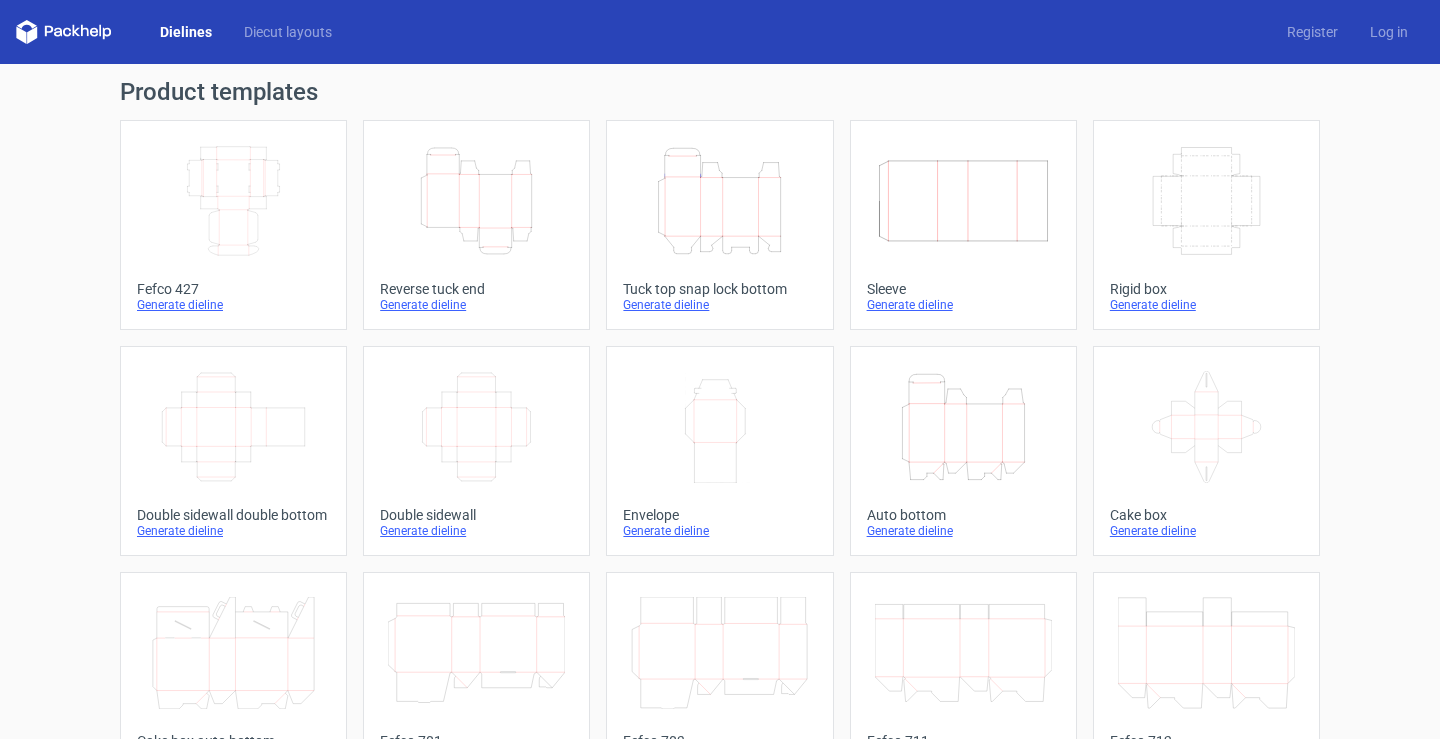 click on "Width
Depth
Height" 